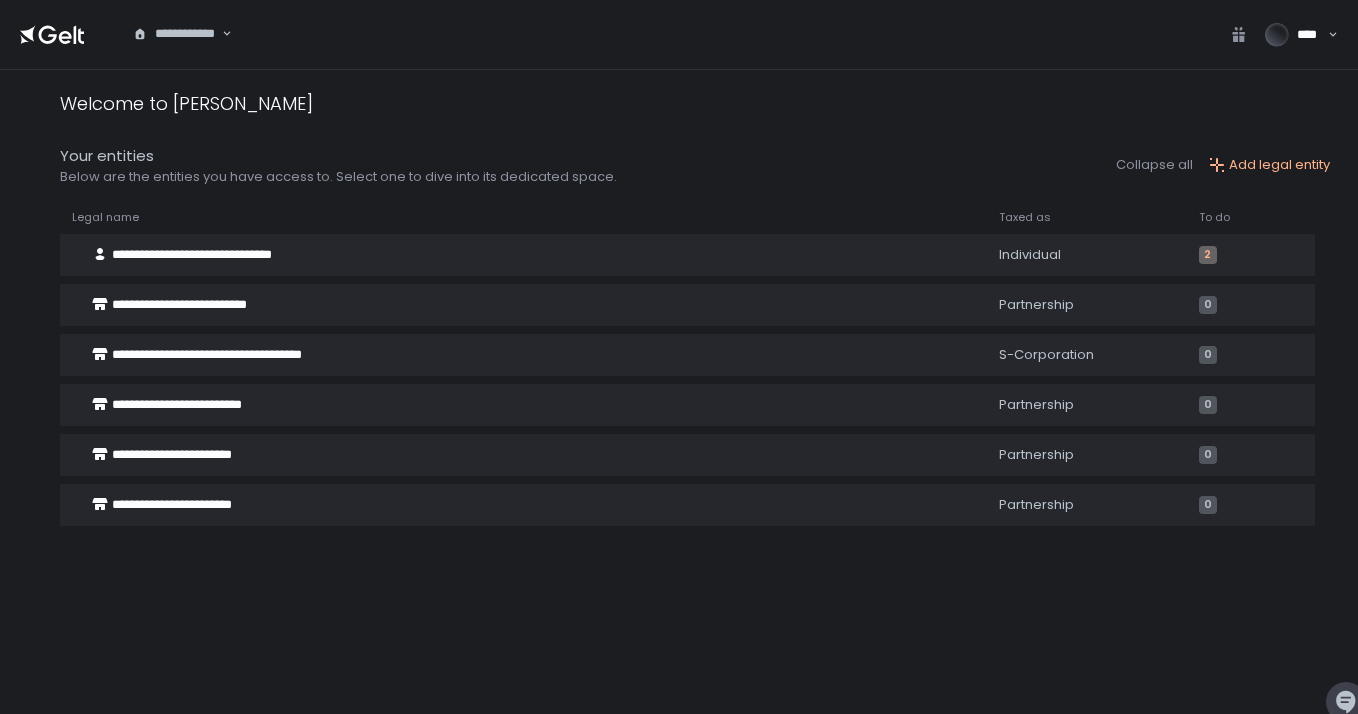 scroll, scrollTop: 0, scrollLeft: 0, axis: both 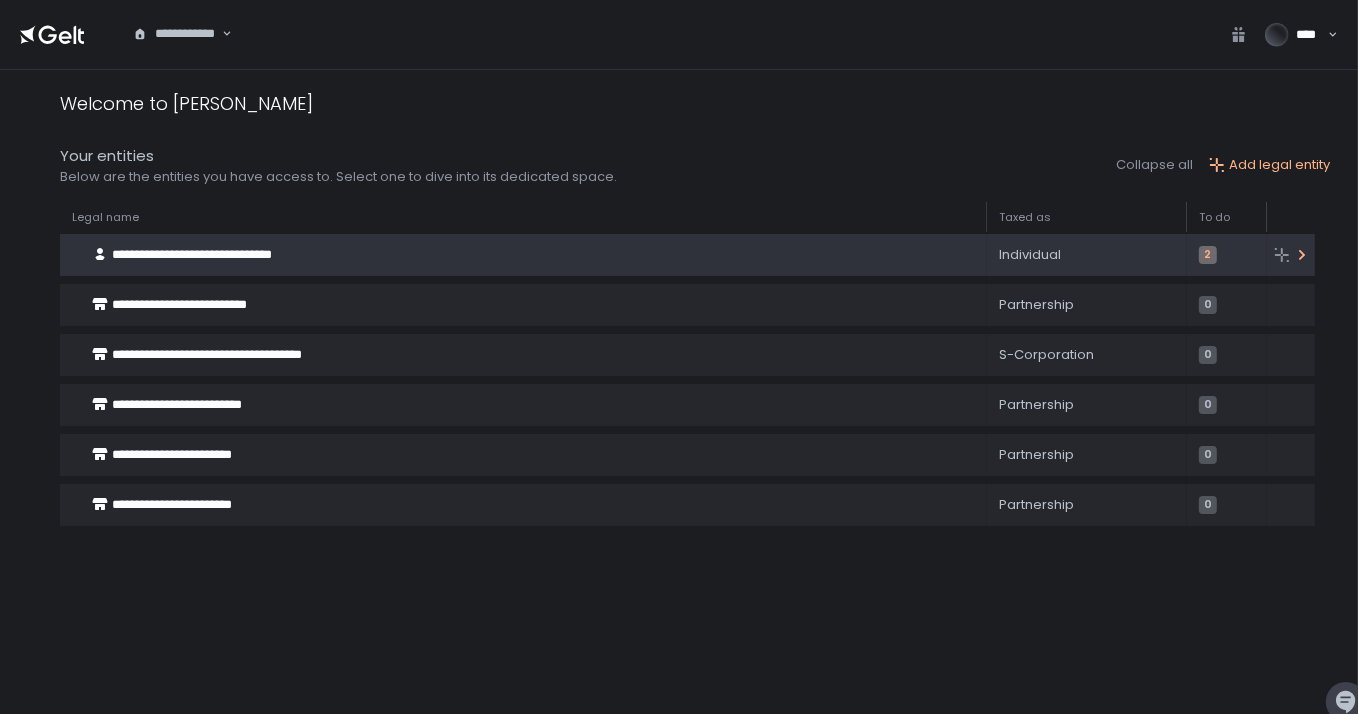 click on "**********" 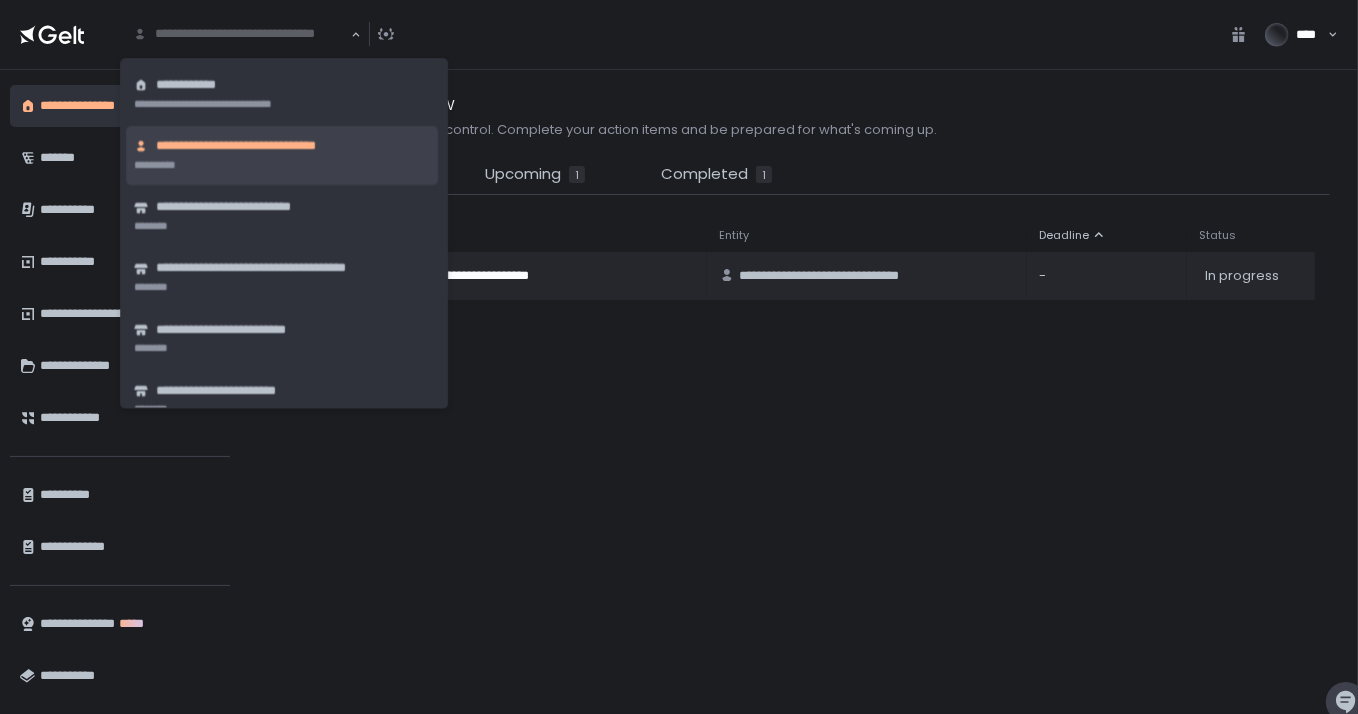 click on "**********" 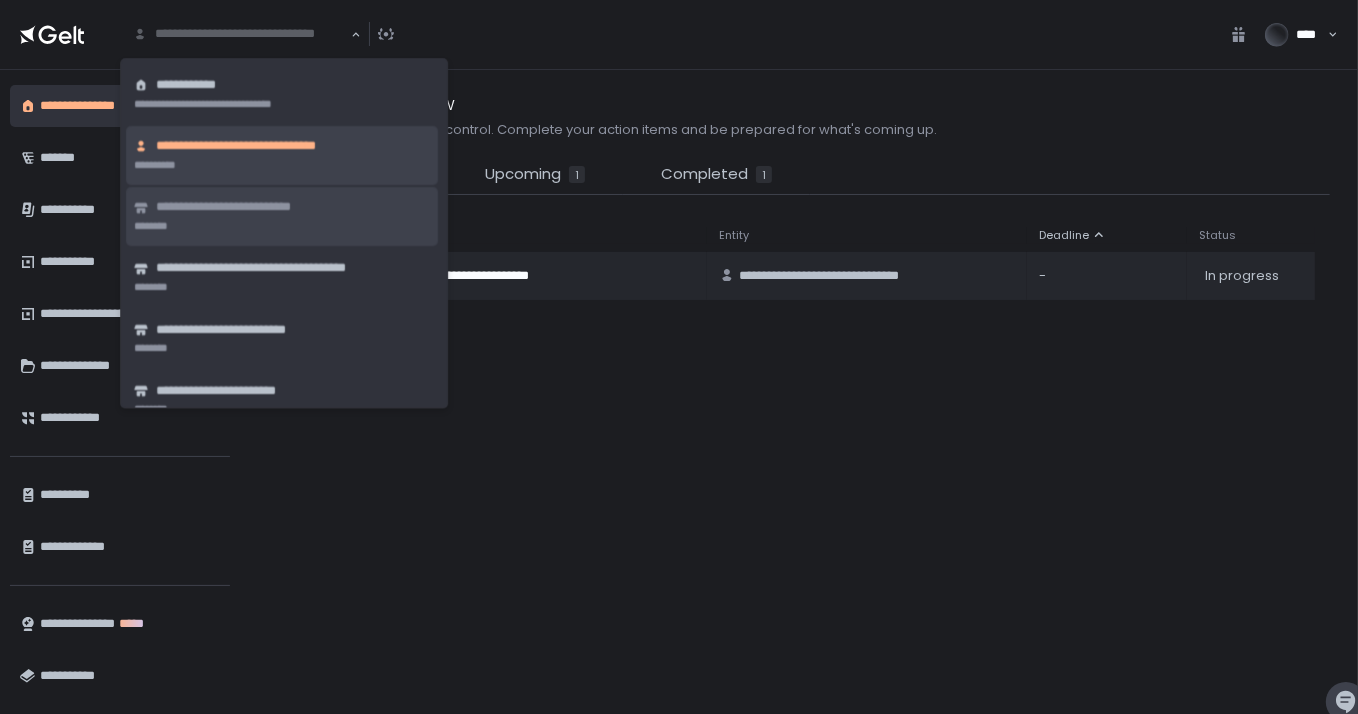 click on "**********" at bounding box center [245, 208] 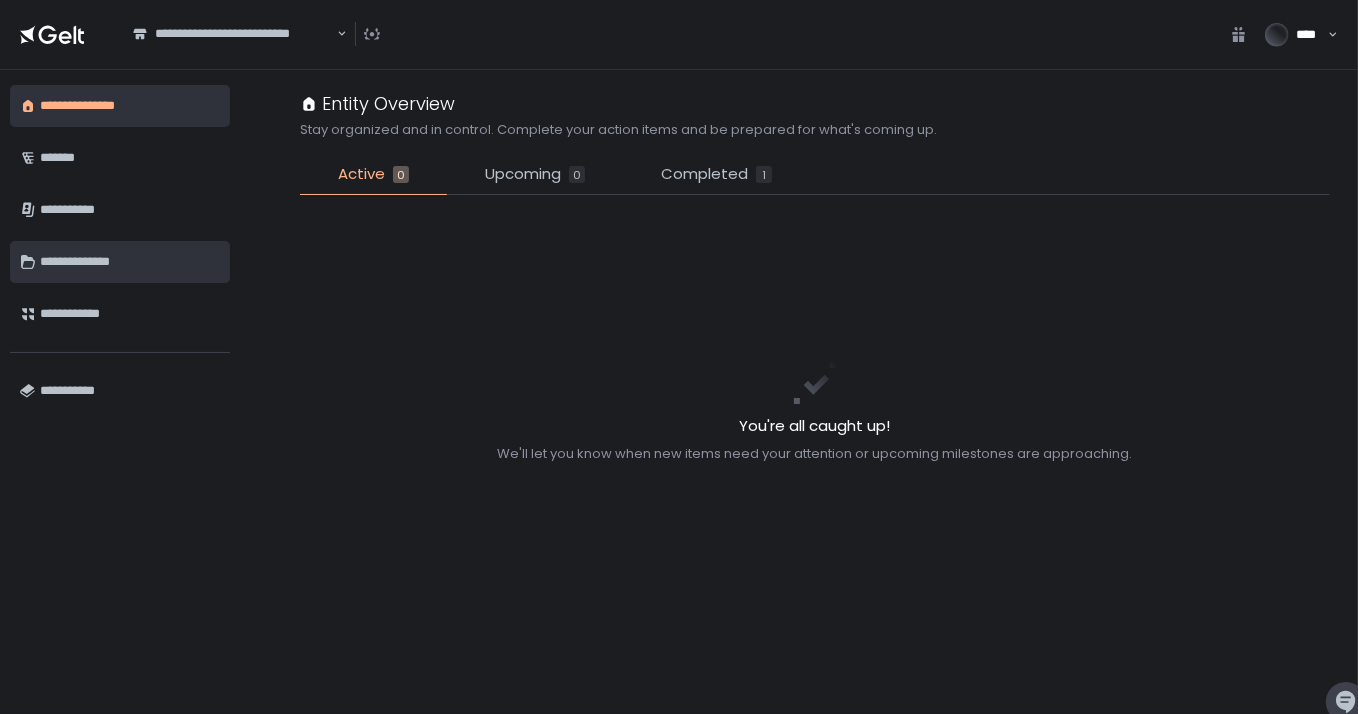 click on "**********" at bounding box center (130, 262) 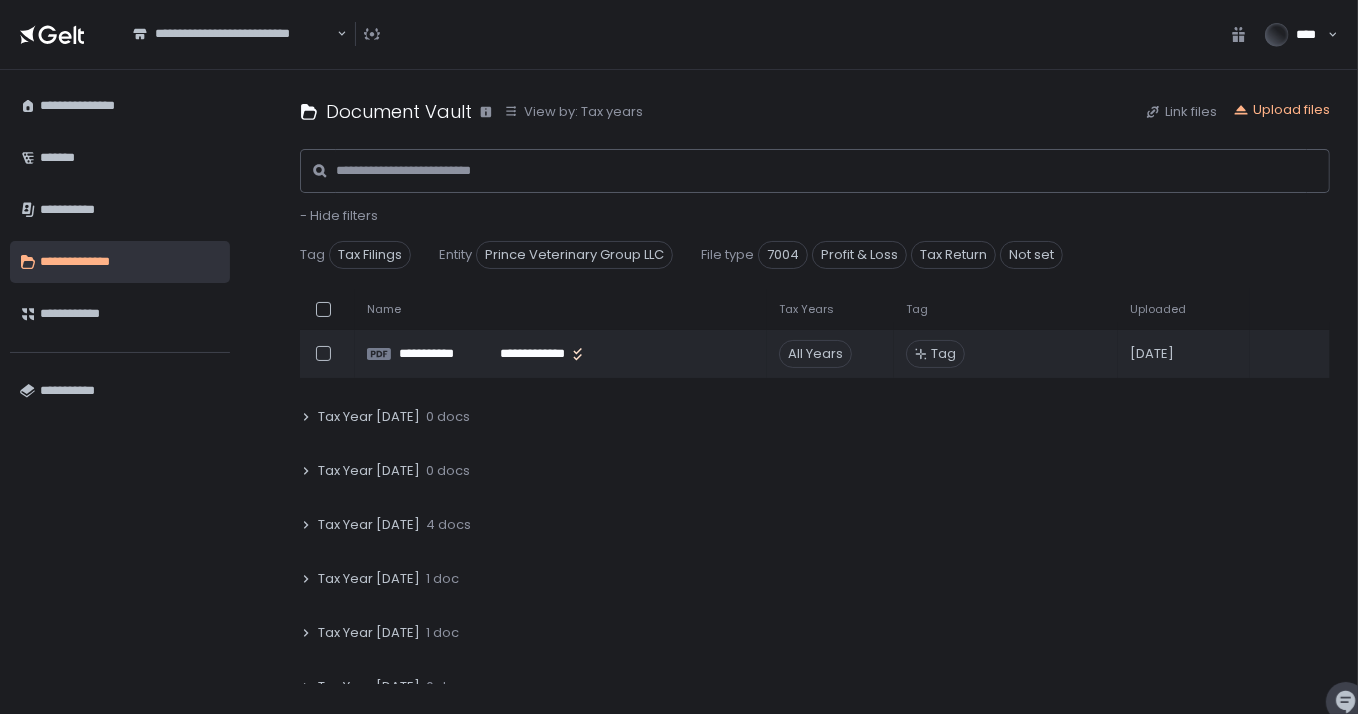 scroll, scrollTop: 253, scrollLeft: 0, axis: vertical 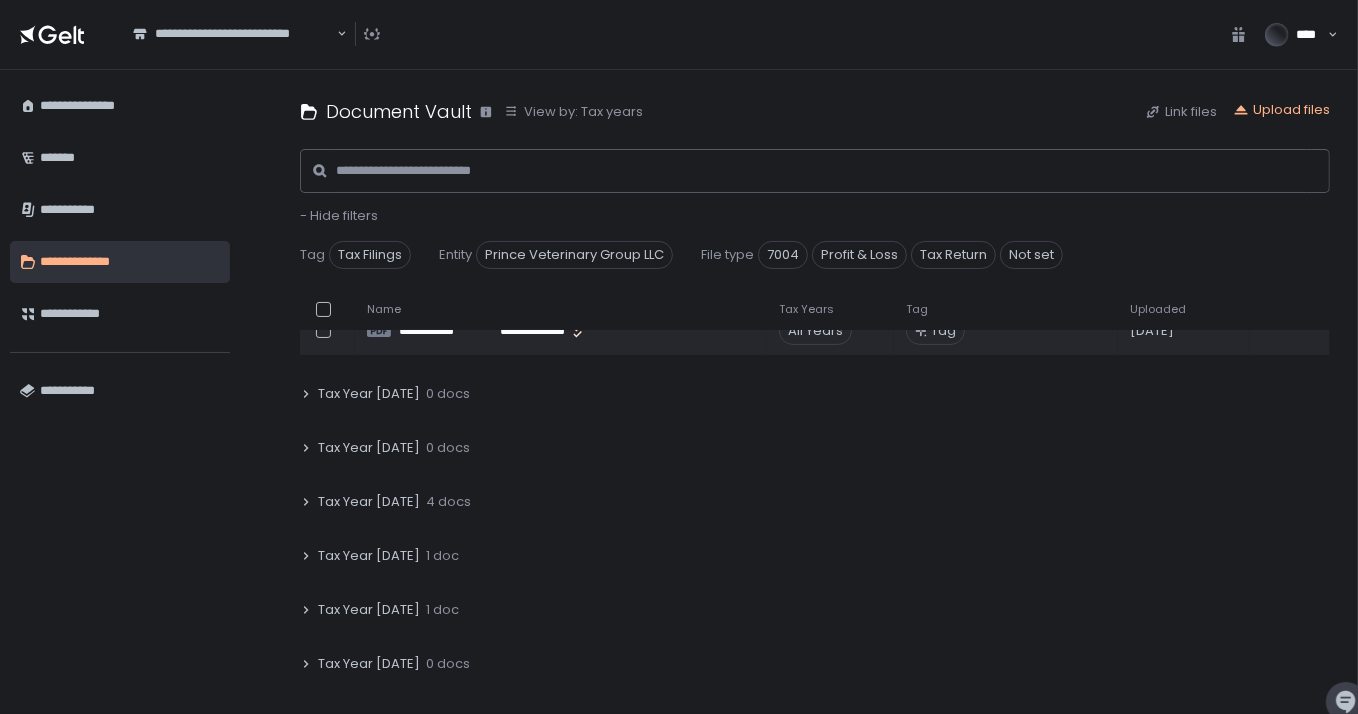 click on "Tax Year [DATE]" 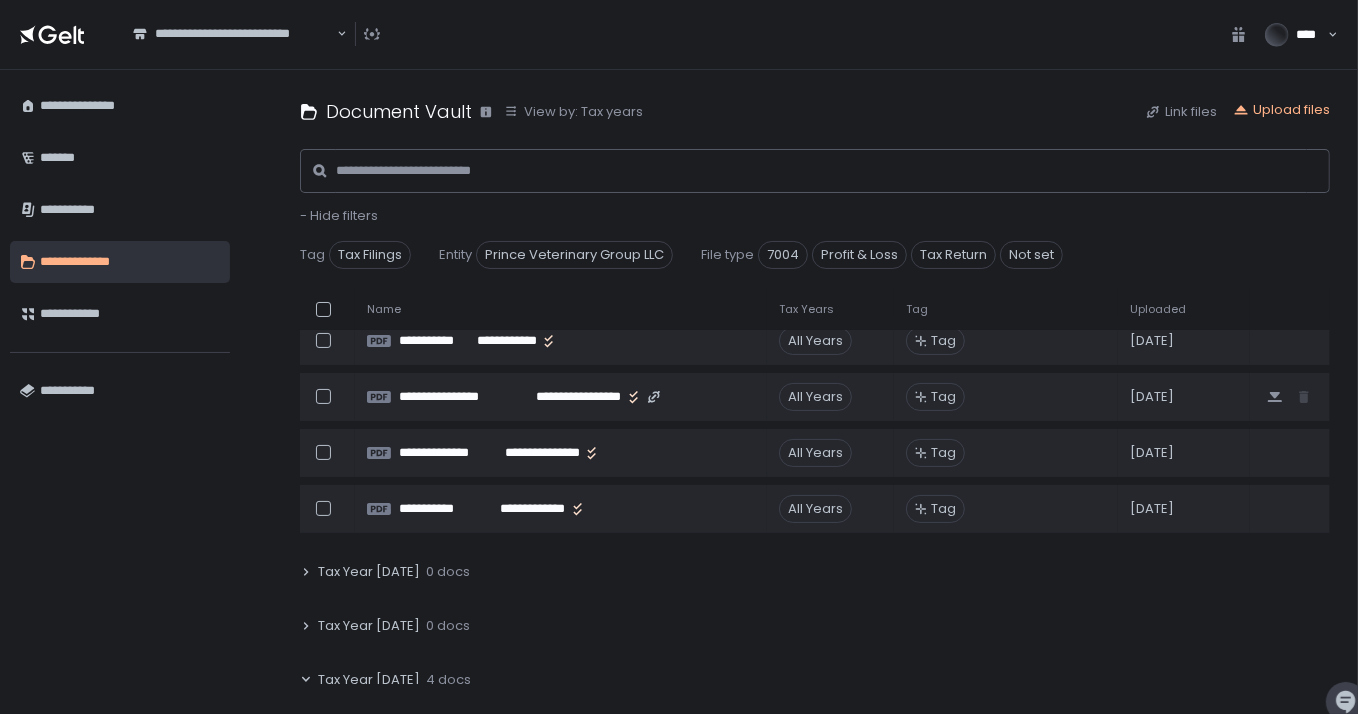 scroll, scrollTop: 0, scrollLeft: 0, axis: both 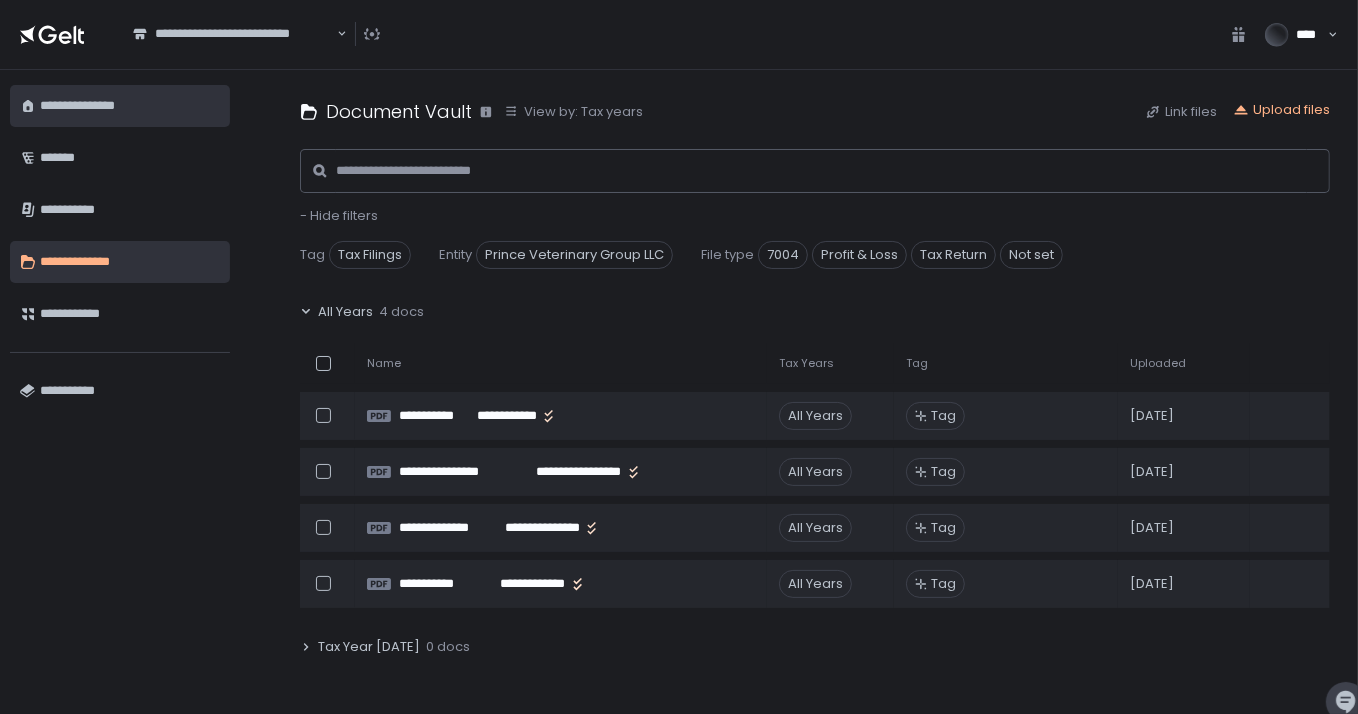 click on "**********" at bounding box center (130, 106) 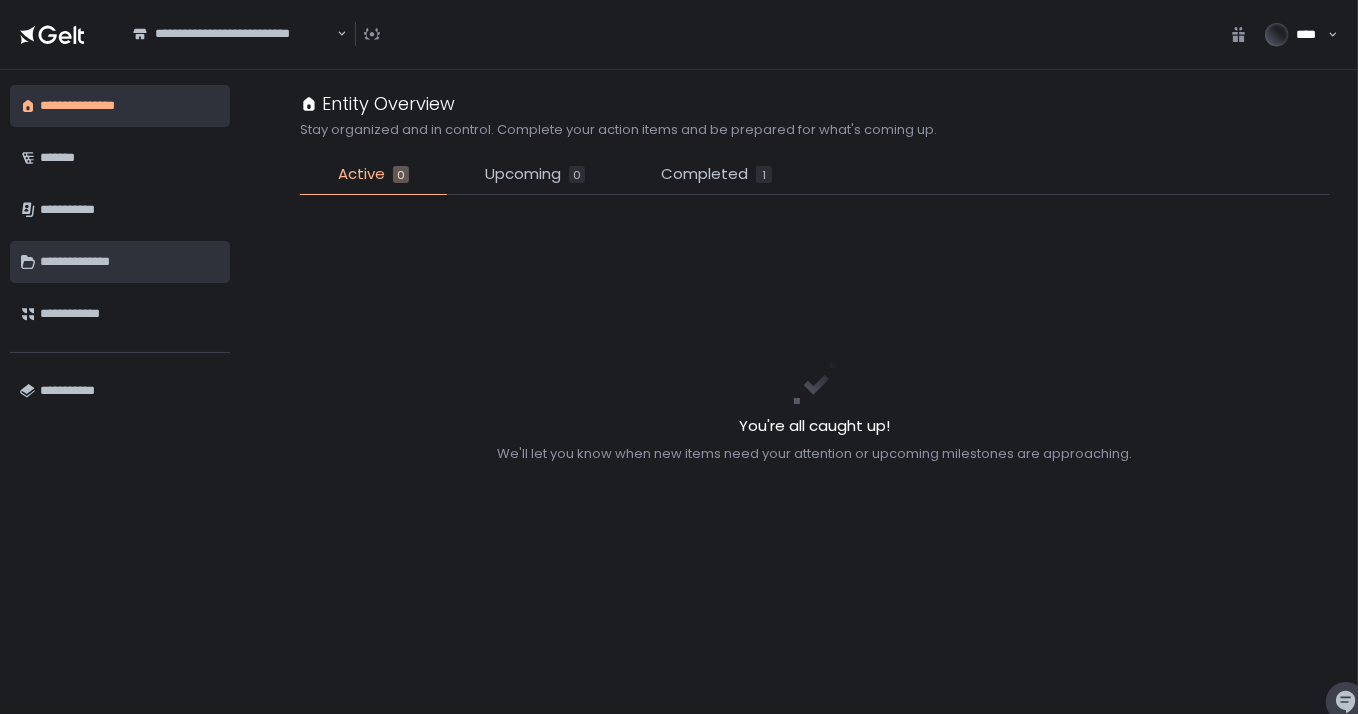 click on "**********" at bounding box center [130, 262] 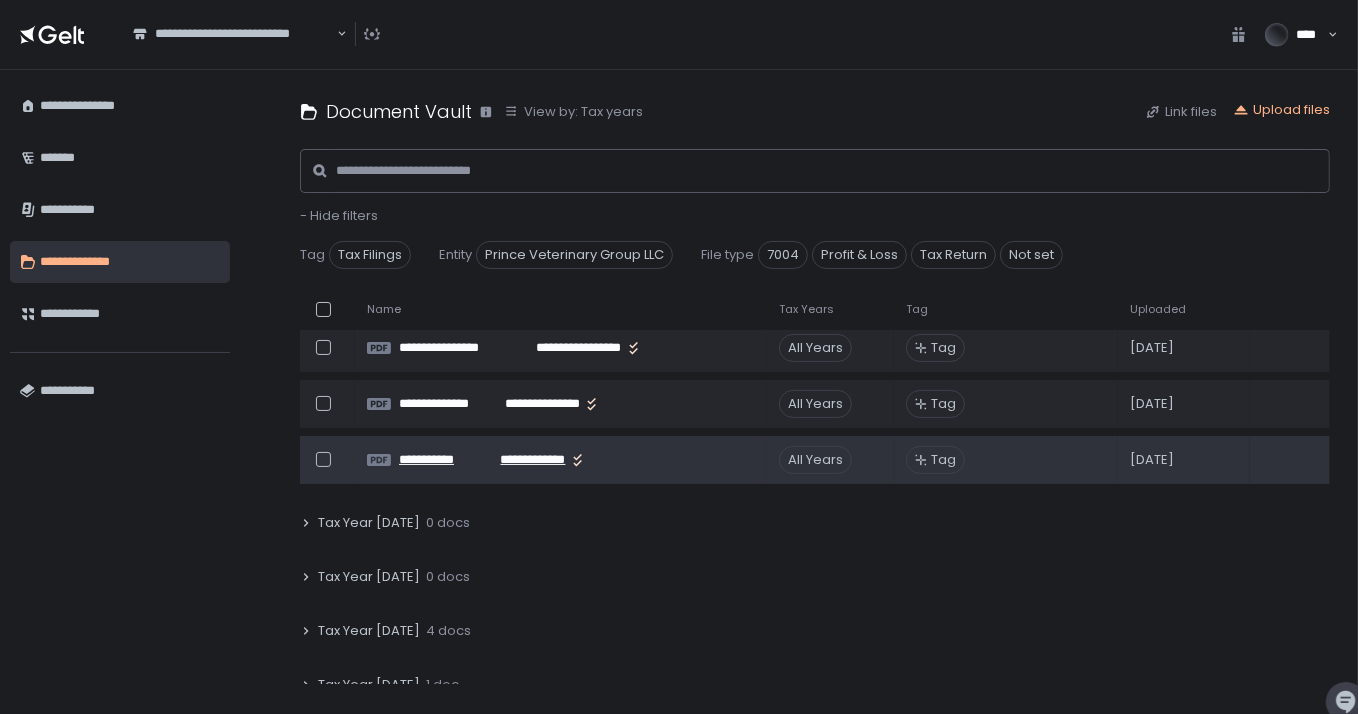 scroll, scrollTop: 253, scrollLeft: 0, axis: vertical 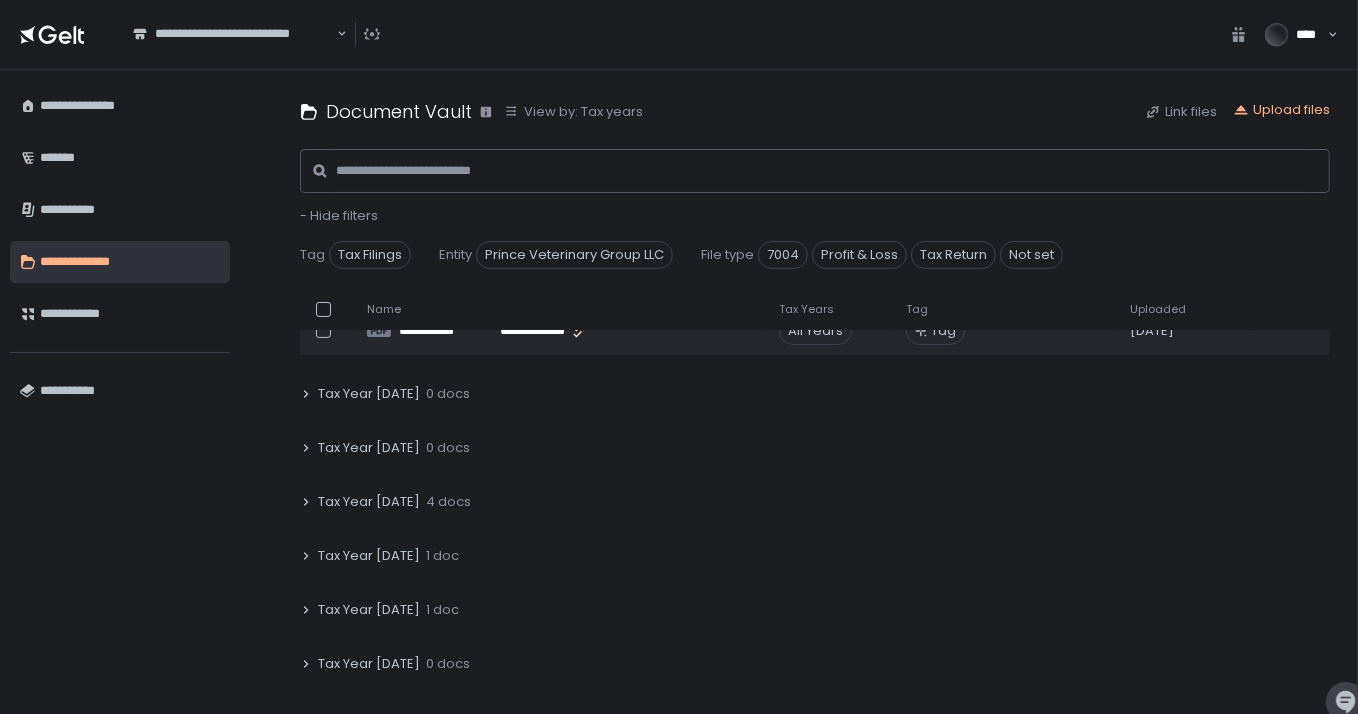 click on "1 doc" 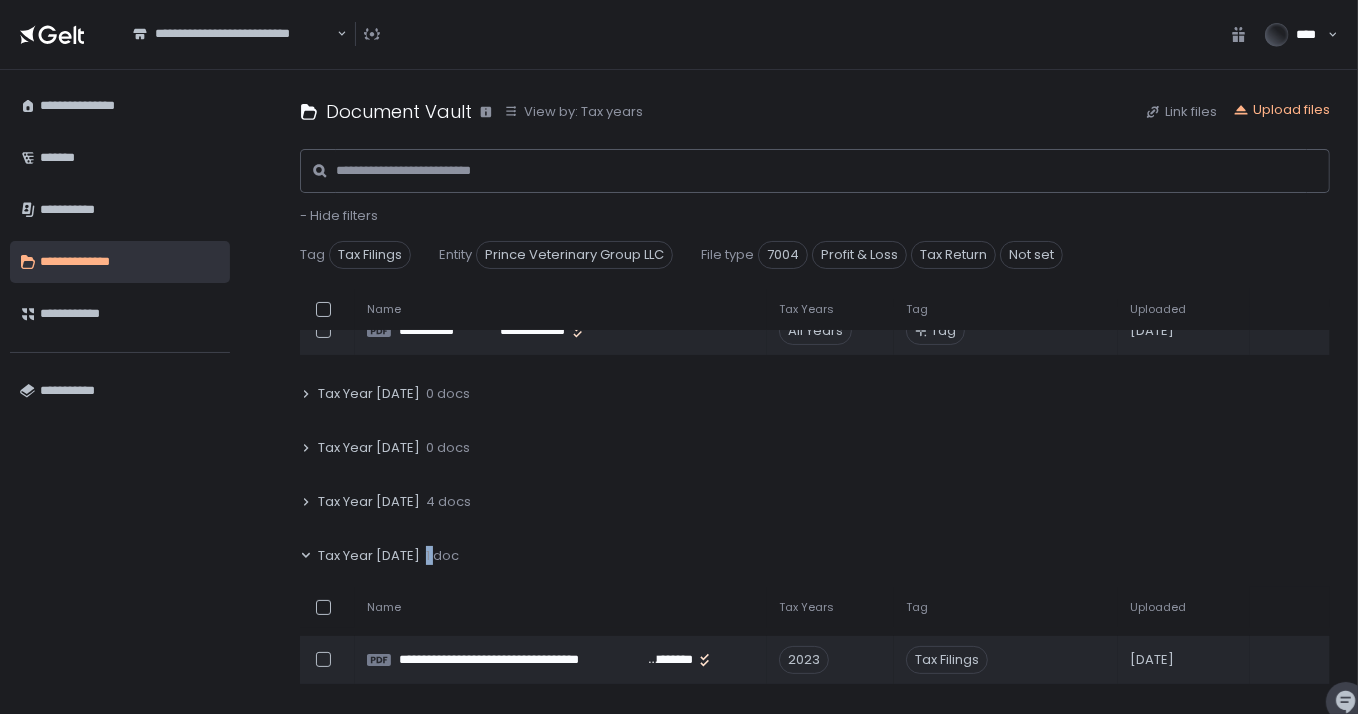 click on "1 doc" 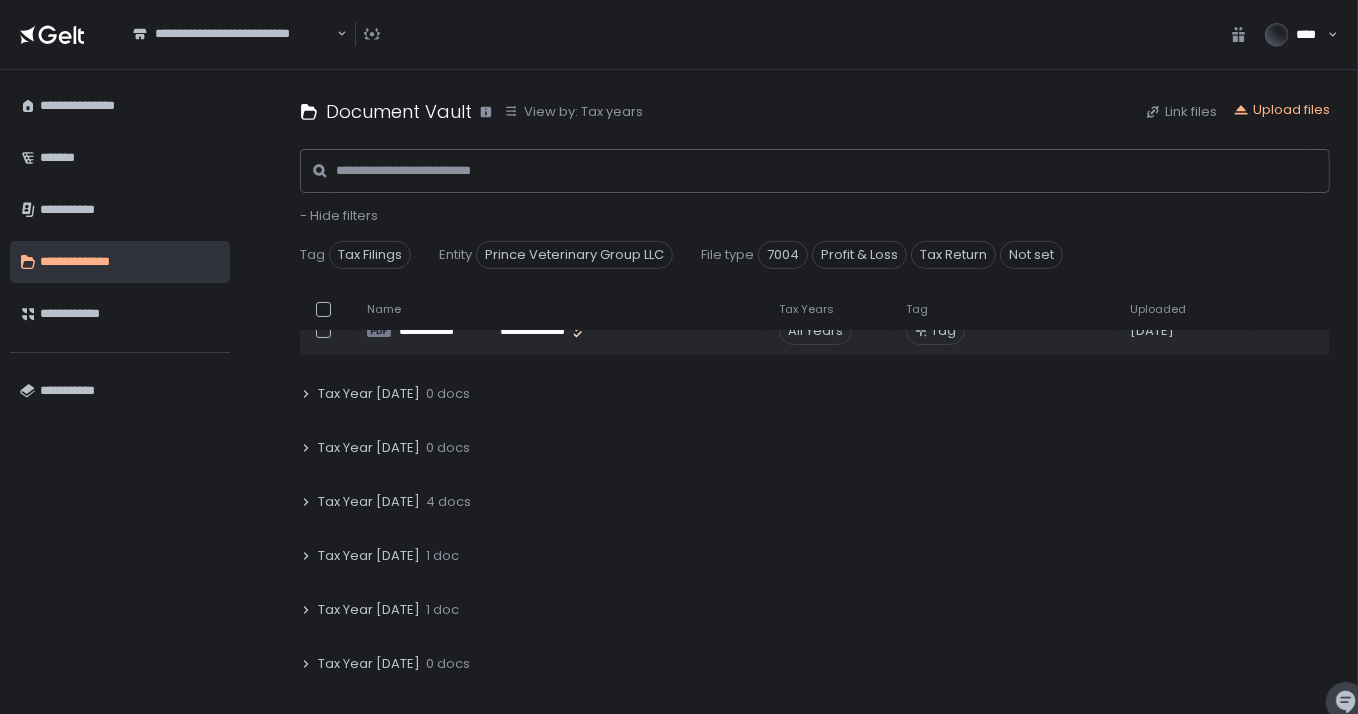 drag, startPoint x: 414, startPoint y: 555, endPoint x: 385, endPoint y: 552, distance: 29.15476 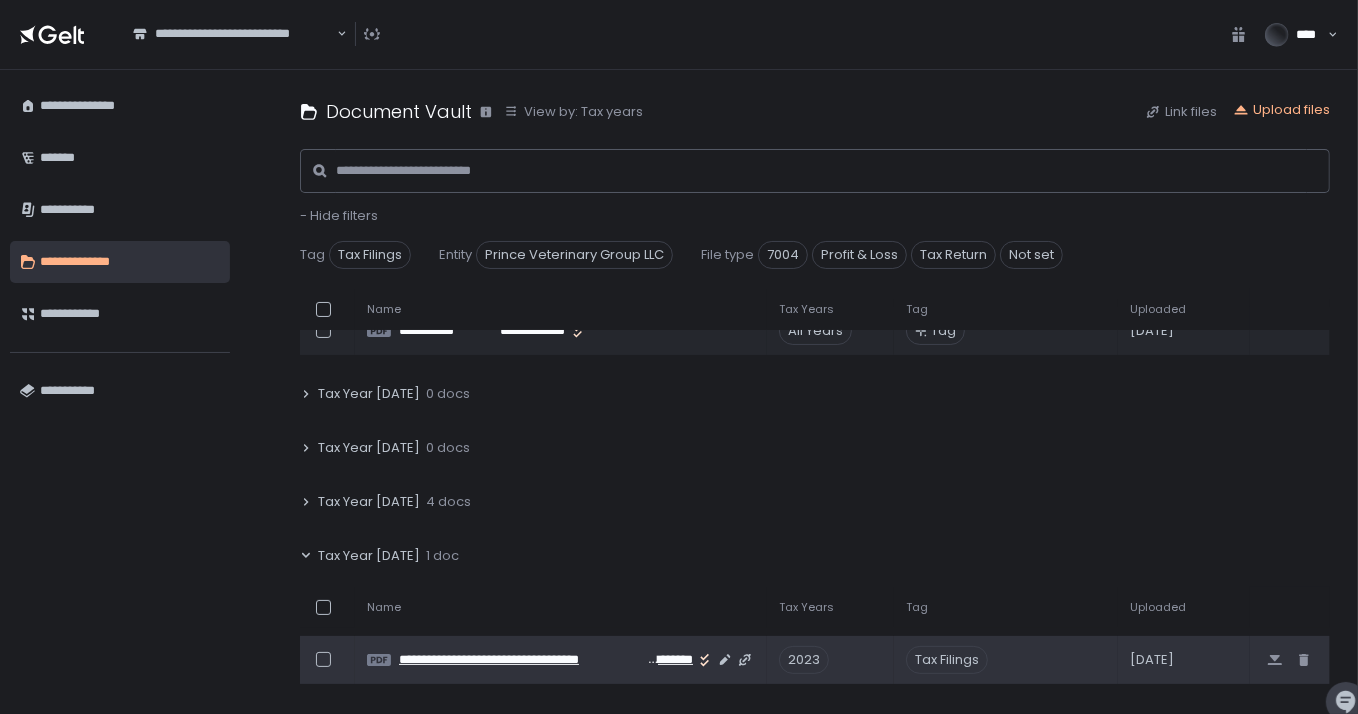click on "**********" at bounding box center (522, 660) 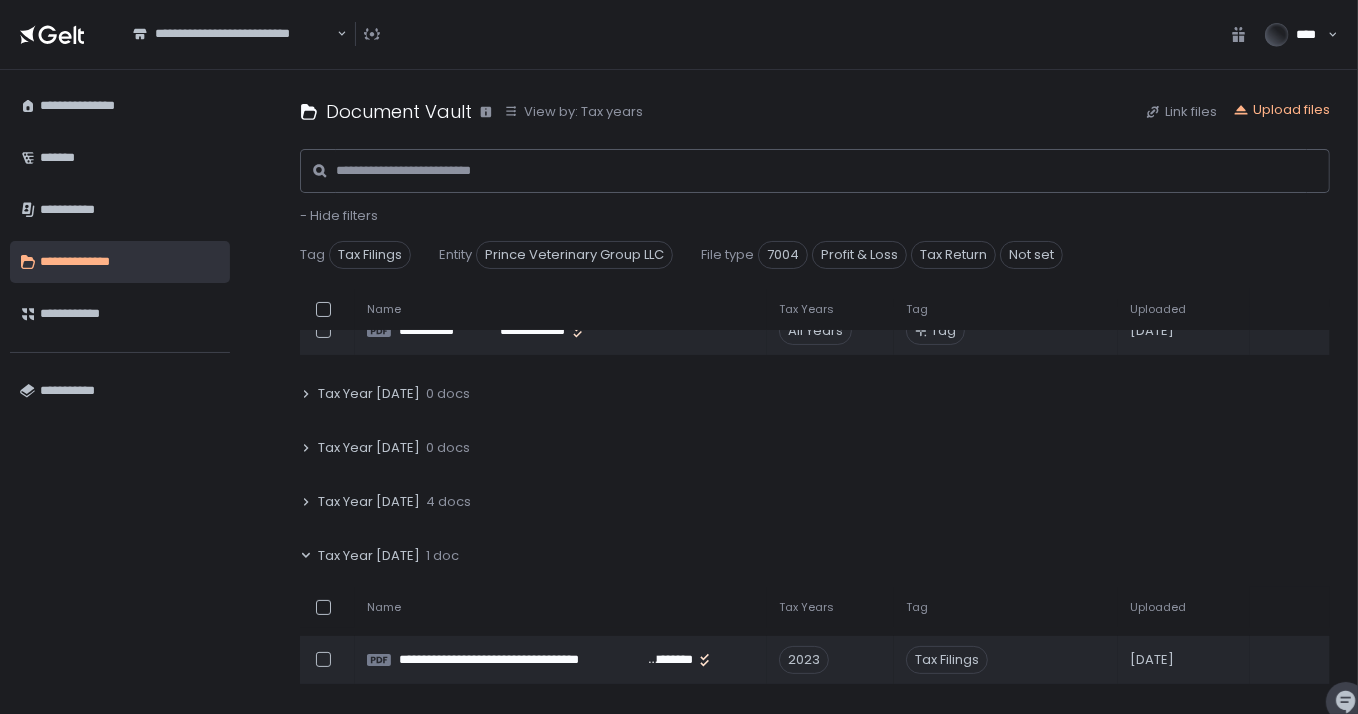 click on "**********" at bounding box center [342, 34] 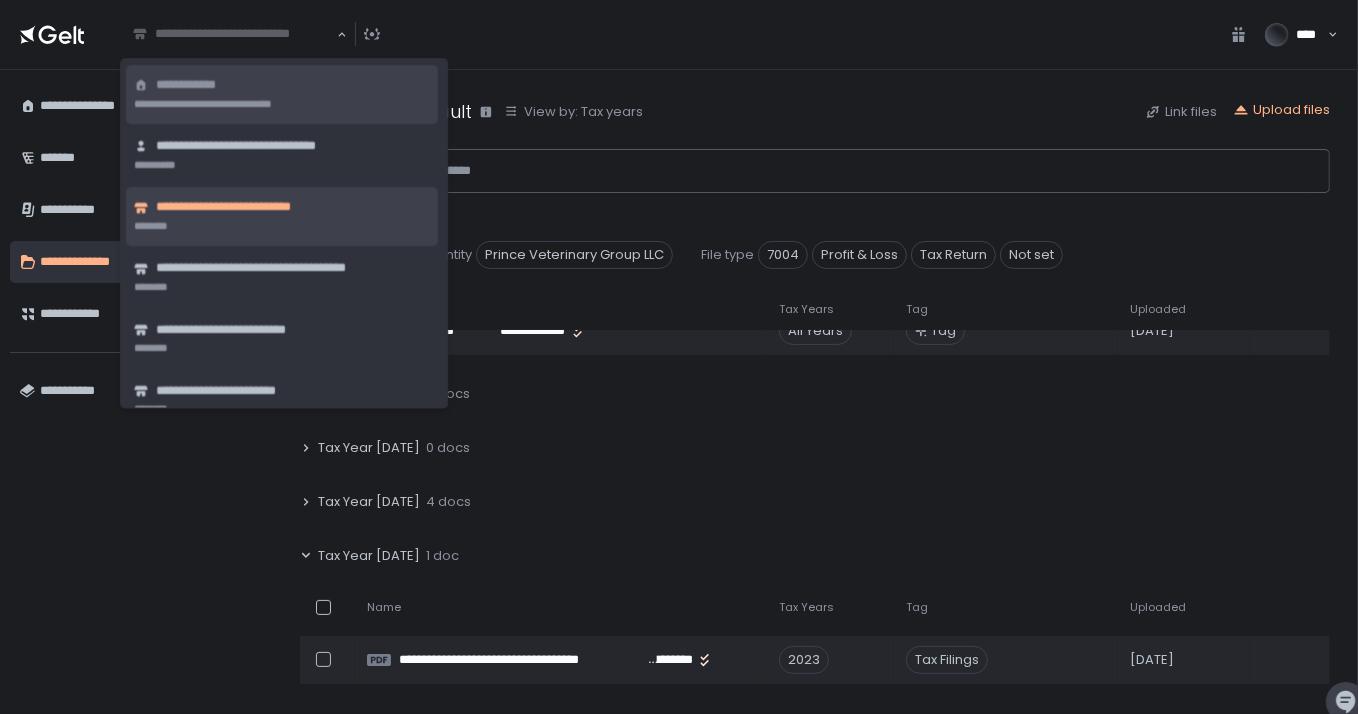 click on "**********" 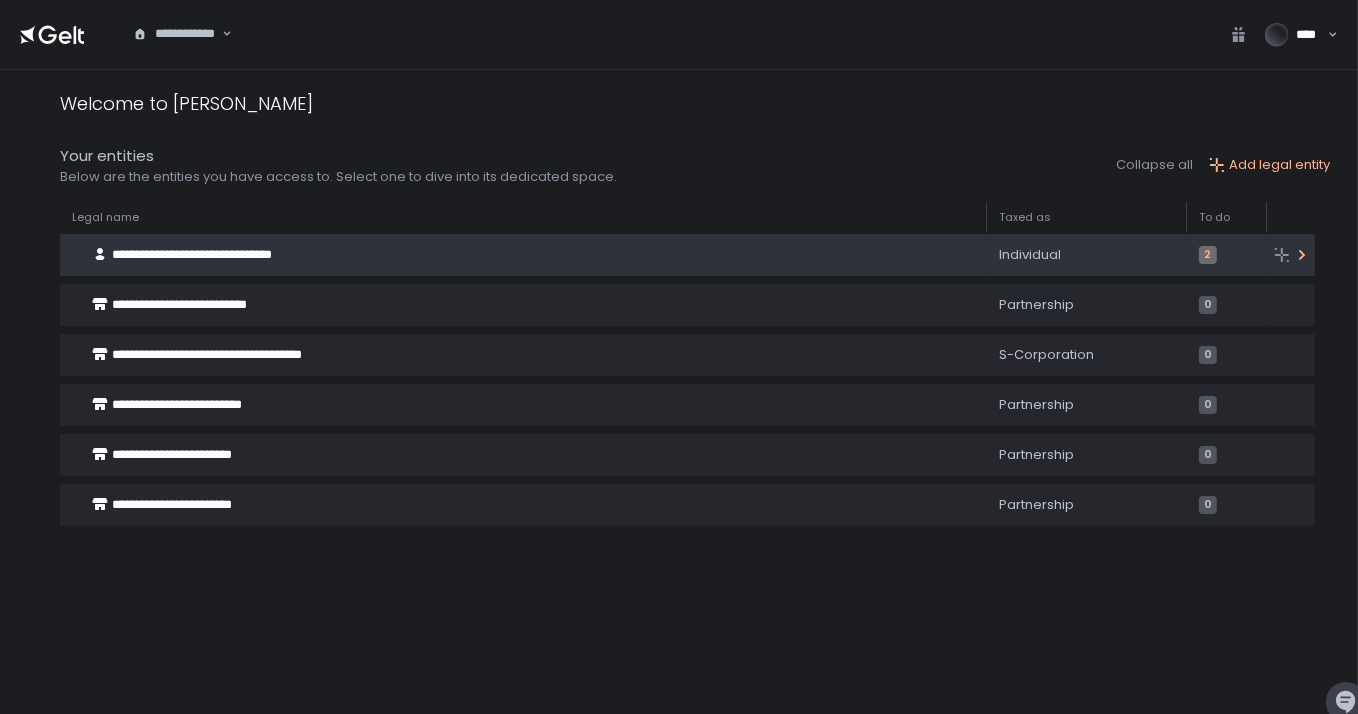 click on "**********" 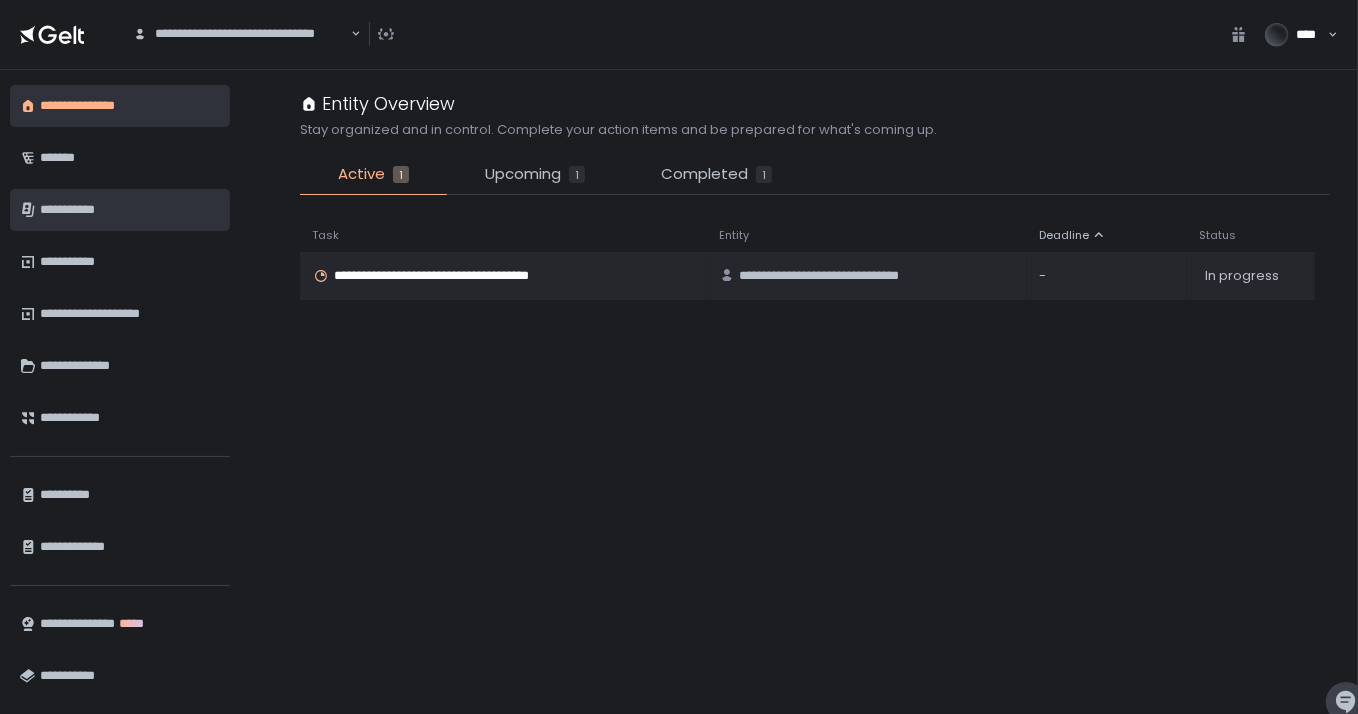 click on "**********" at bounding box center [130, 210] 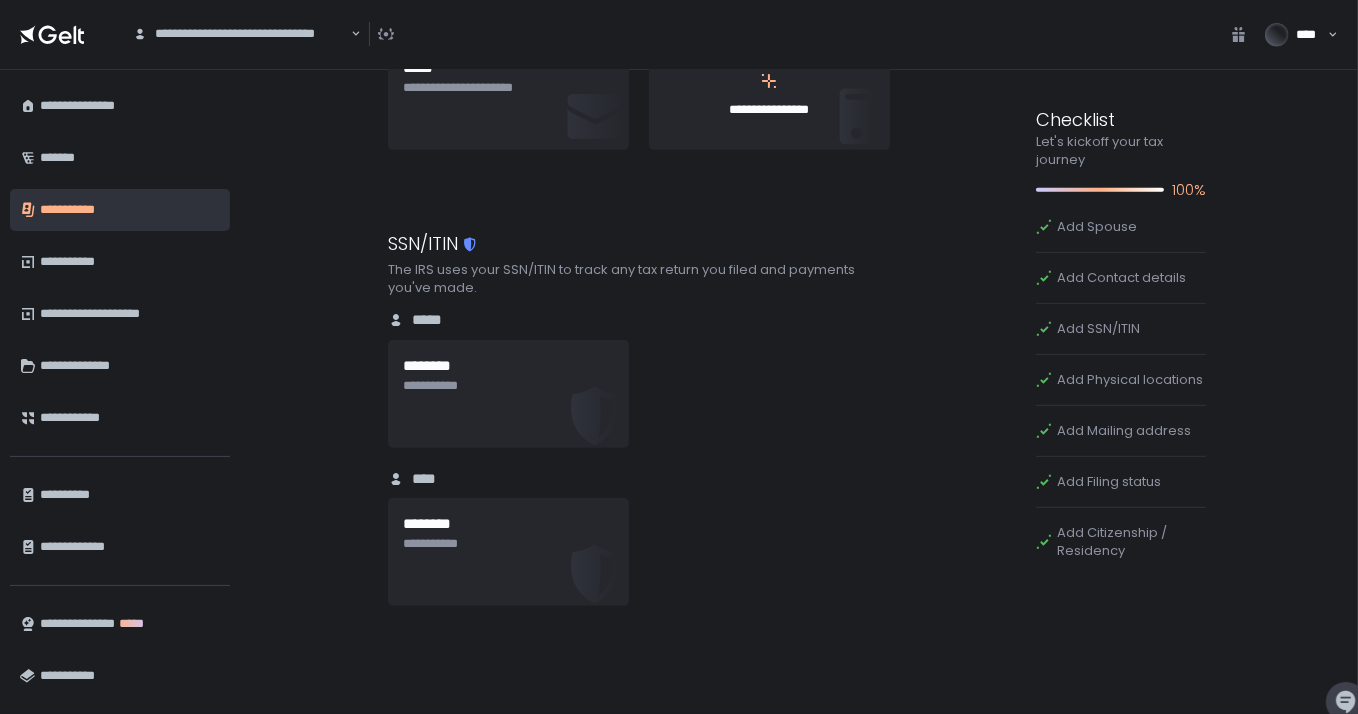 scroll, scrollTop: 711, scrollLeft: 0, axis: vertical 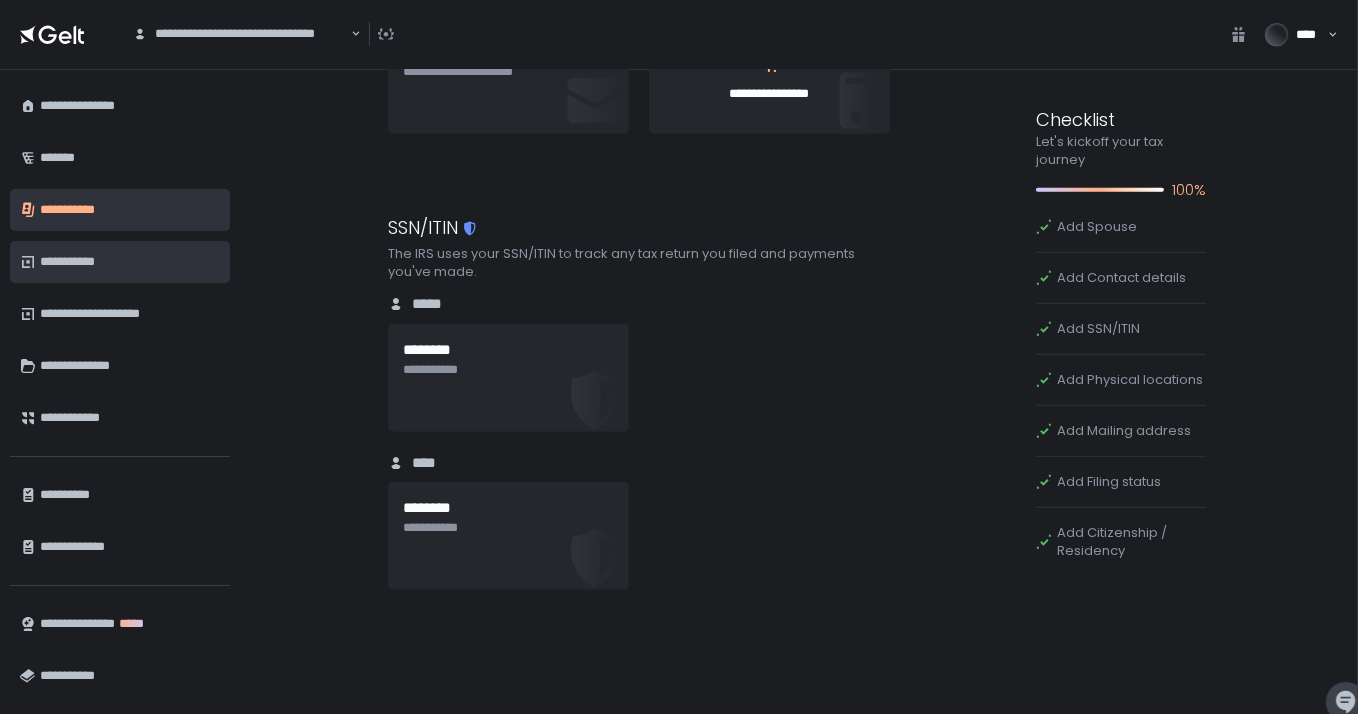 click on "**********" at bounding box center [130, 262] 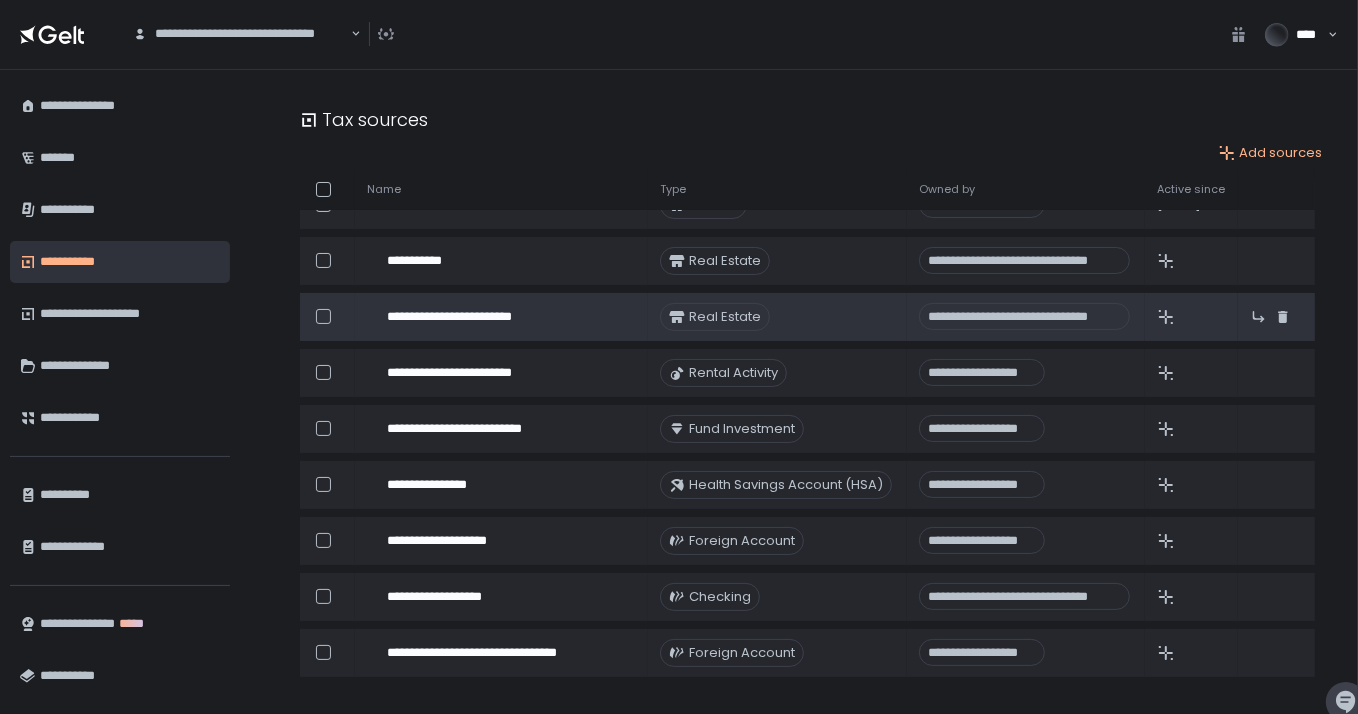 scroll, scrollTop: 88, scrollLeft: 0, axis: vertical 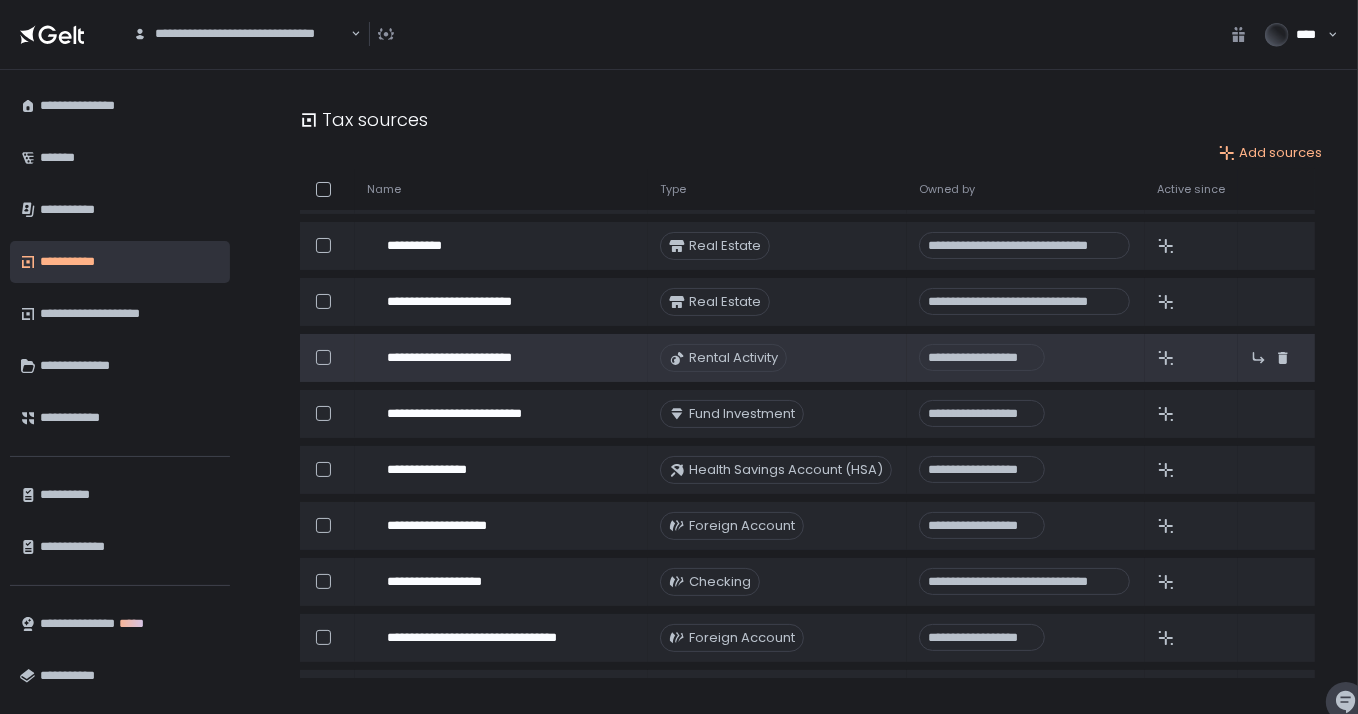 click on "**********" 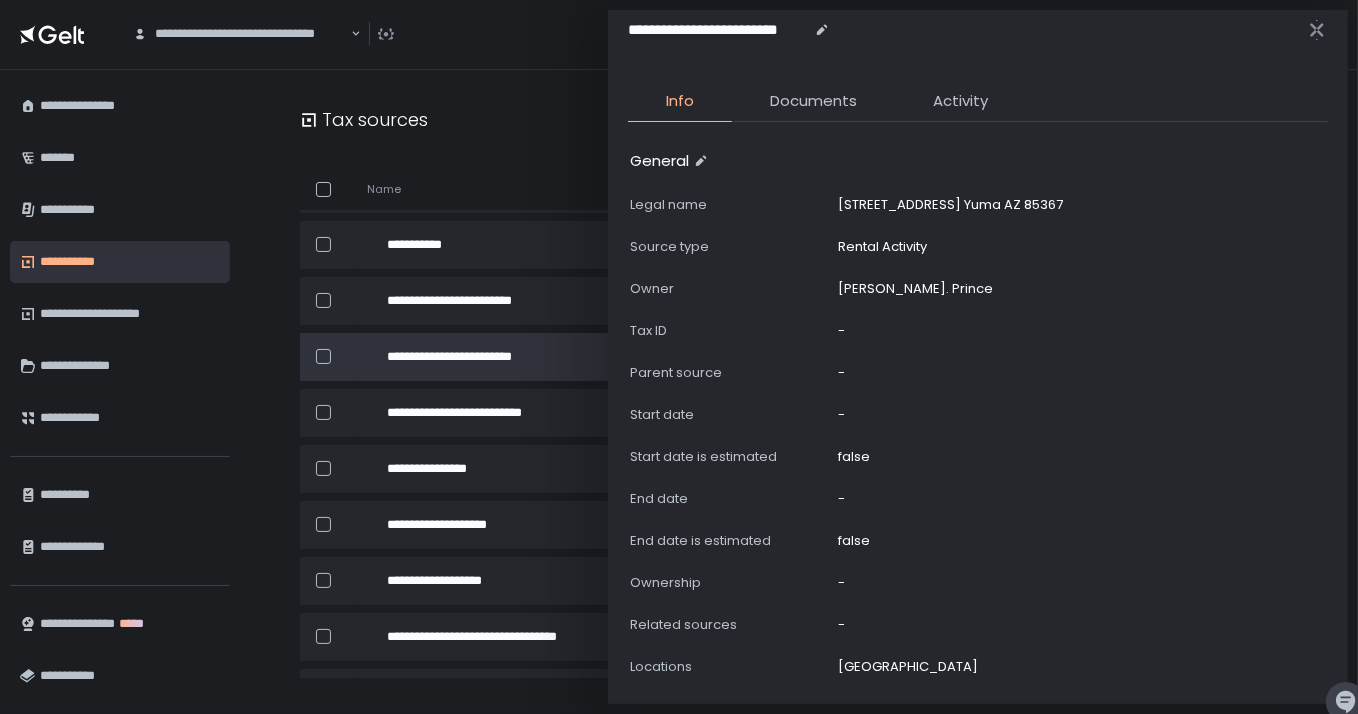 scroll, scrollTop: 88, scrollLeft: 0, axis: vertical 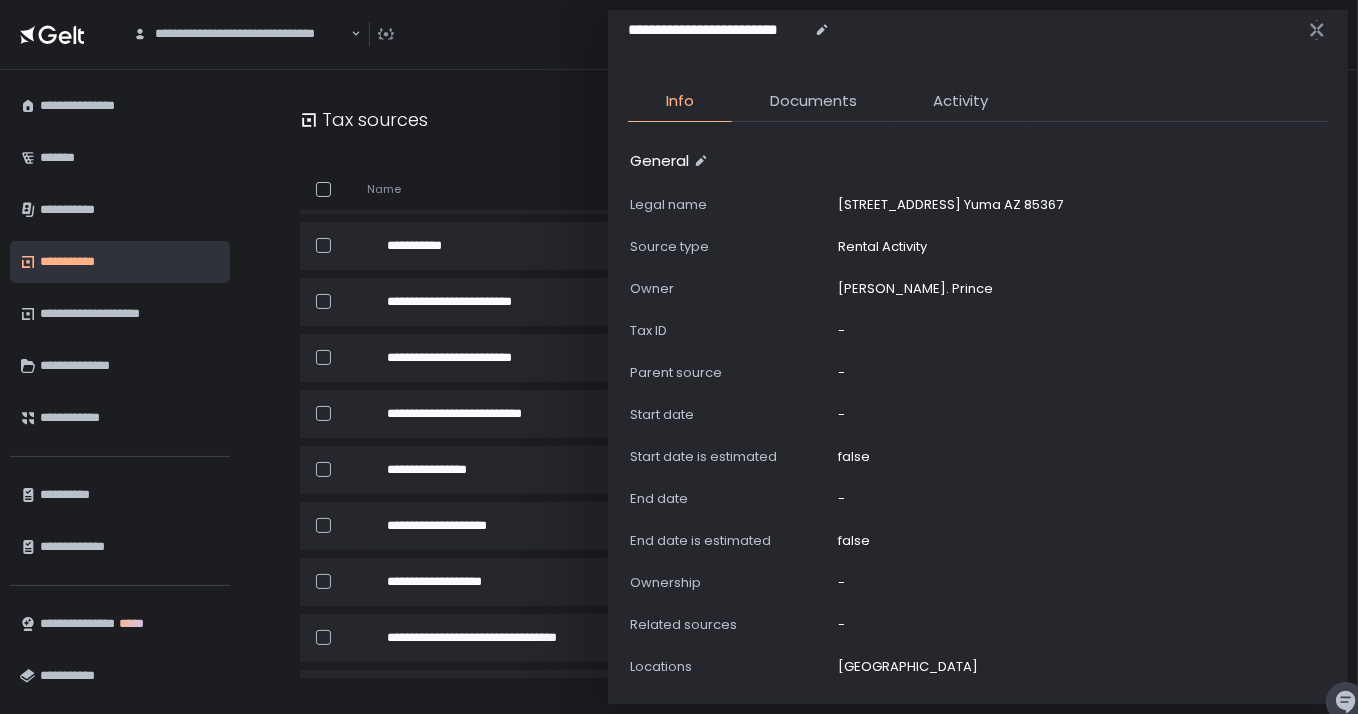 click on "Tax sources" at bounding box center (815, 121) 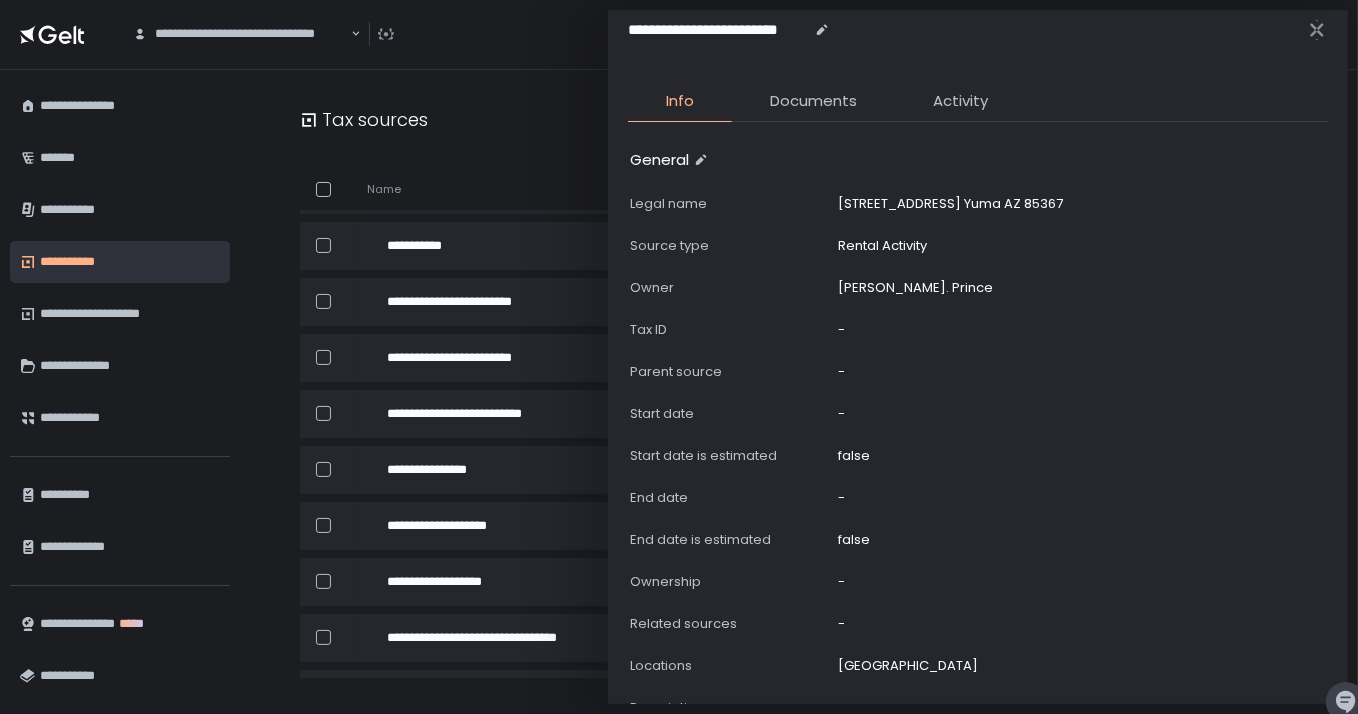 scroll, scrollTop: 0, scrollLeft: 0, axis: both 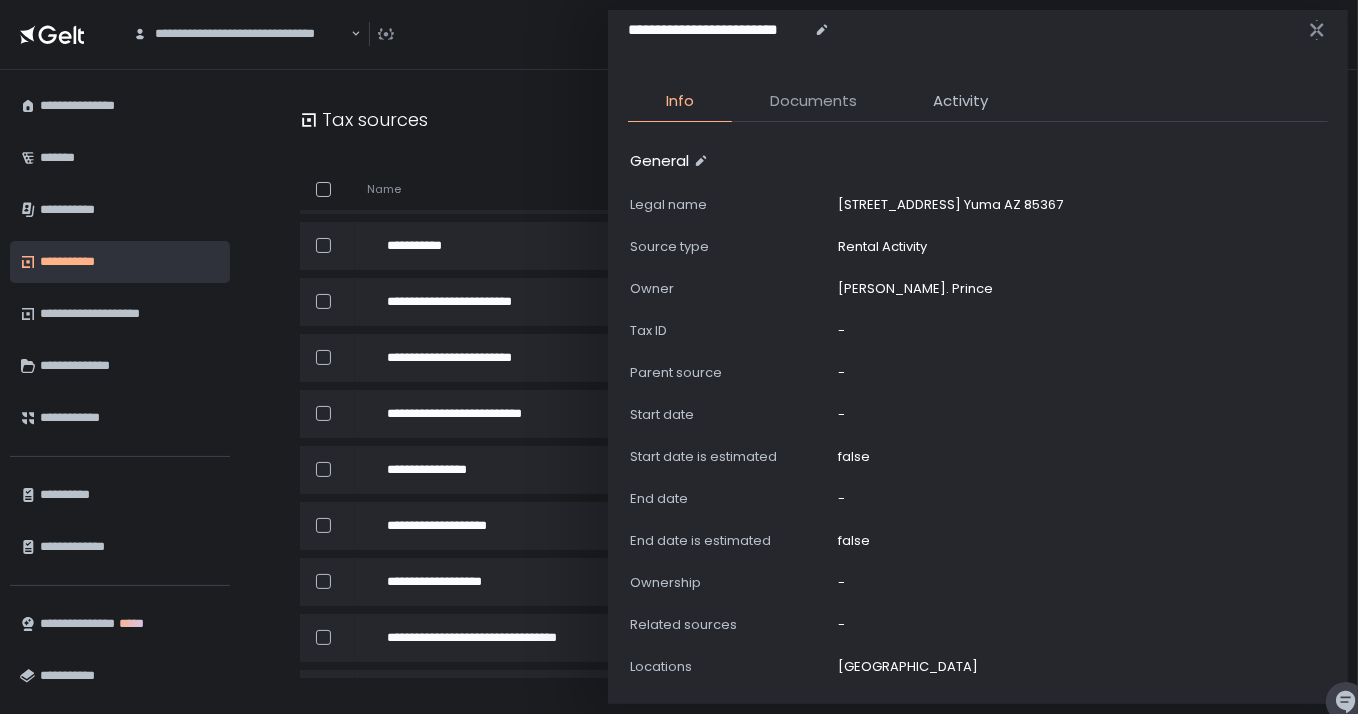 click on "Documents" at bounding box center [813, 101] 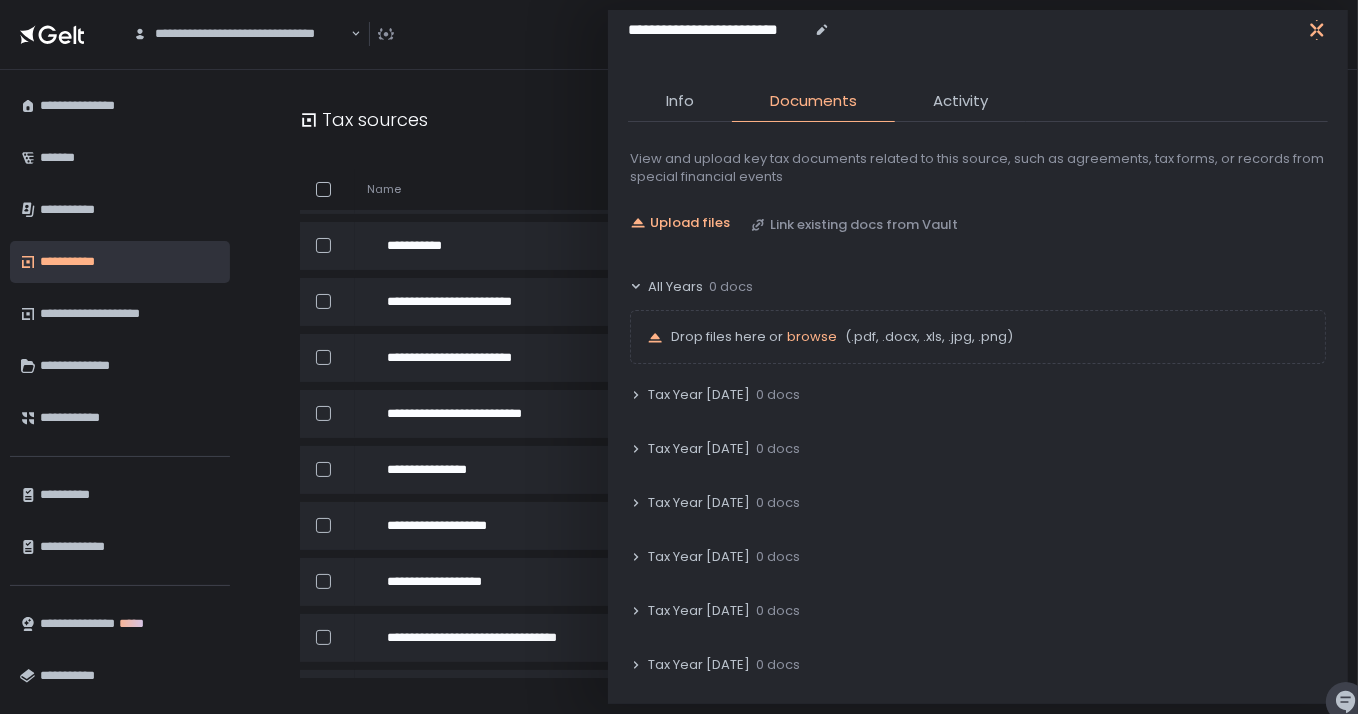 click 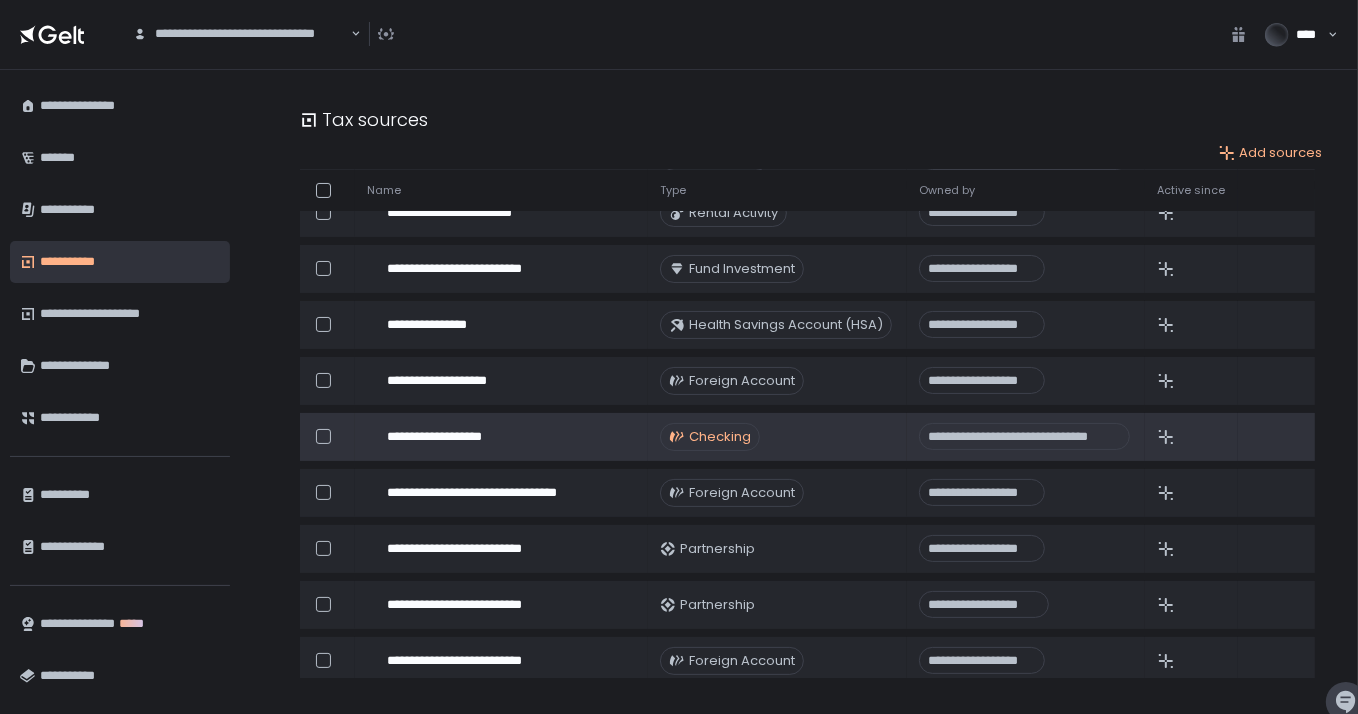 scroll, scrollTop: 266, scrollLeft: 0, axis: vertical 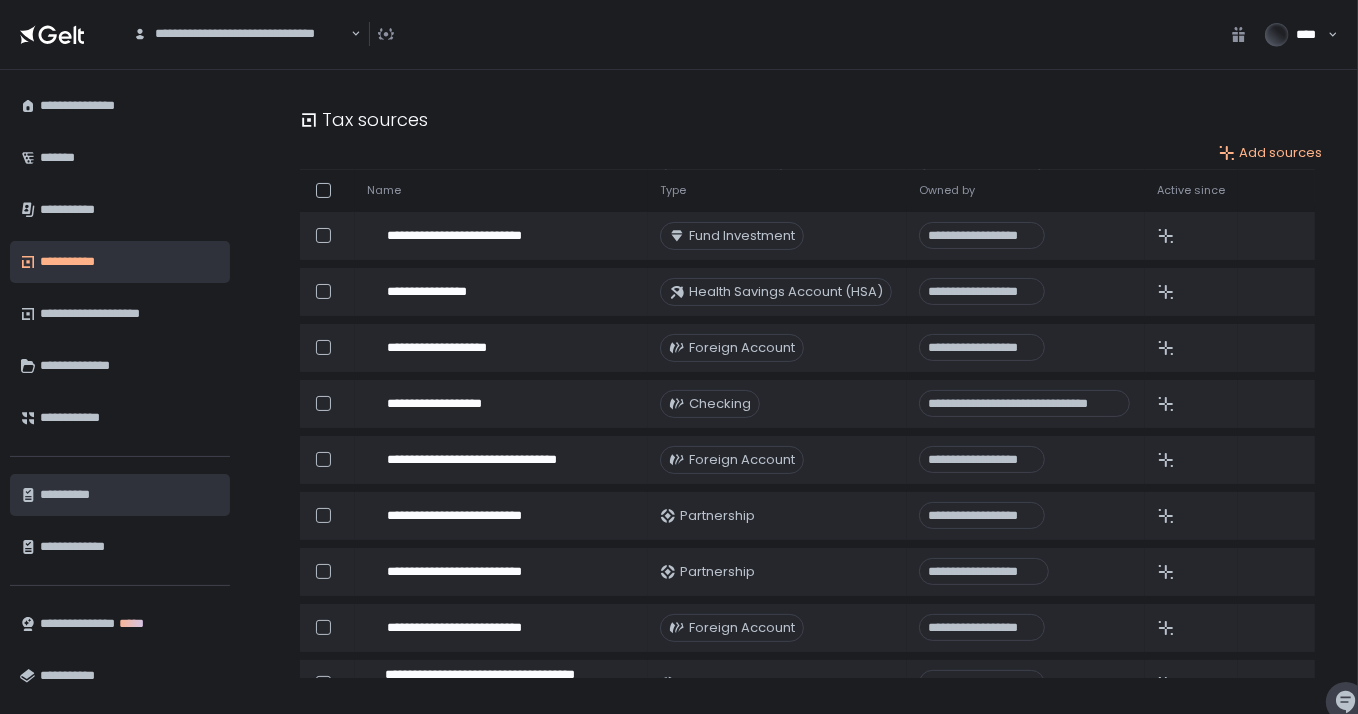 click on "**********" at bounding box center (130, 495) 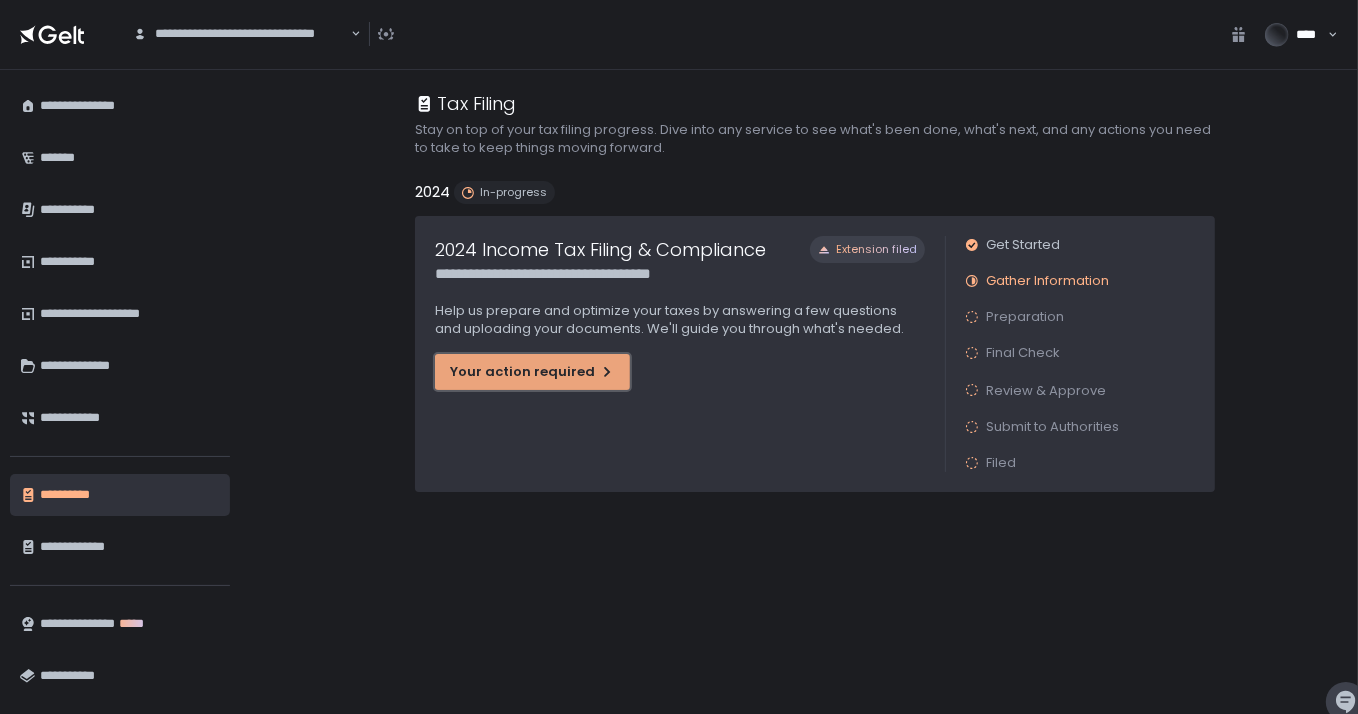 click on "Your action required" 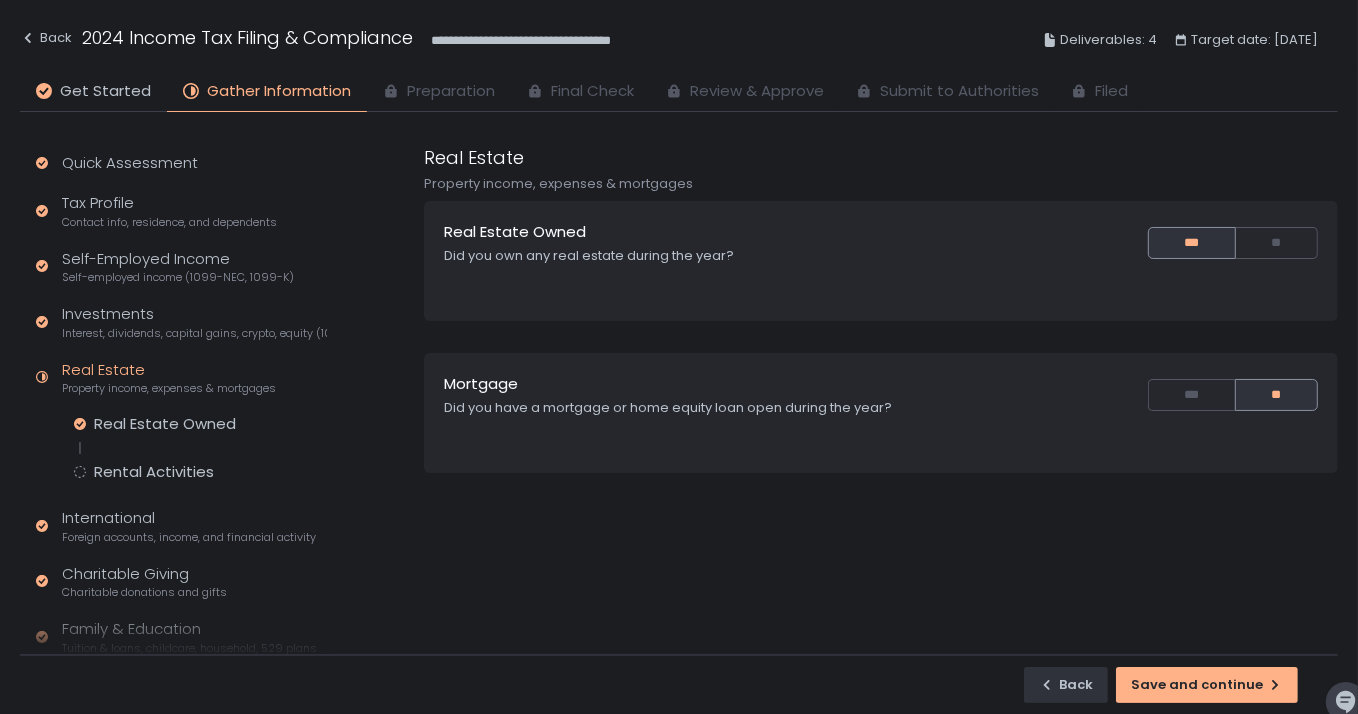 scroll, scrollTop: 17, scrollLeft: 0, axis: vertical 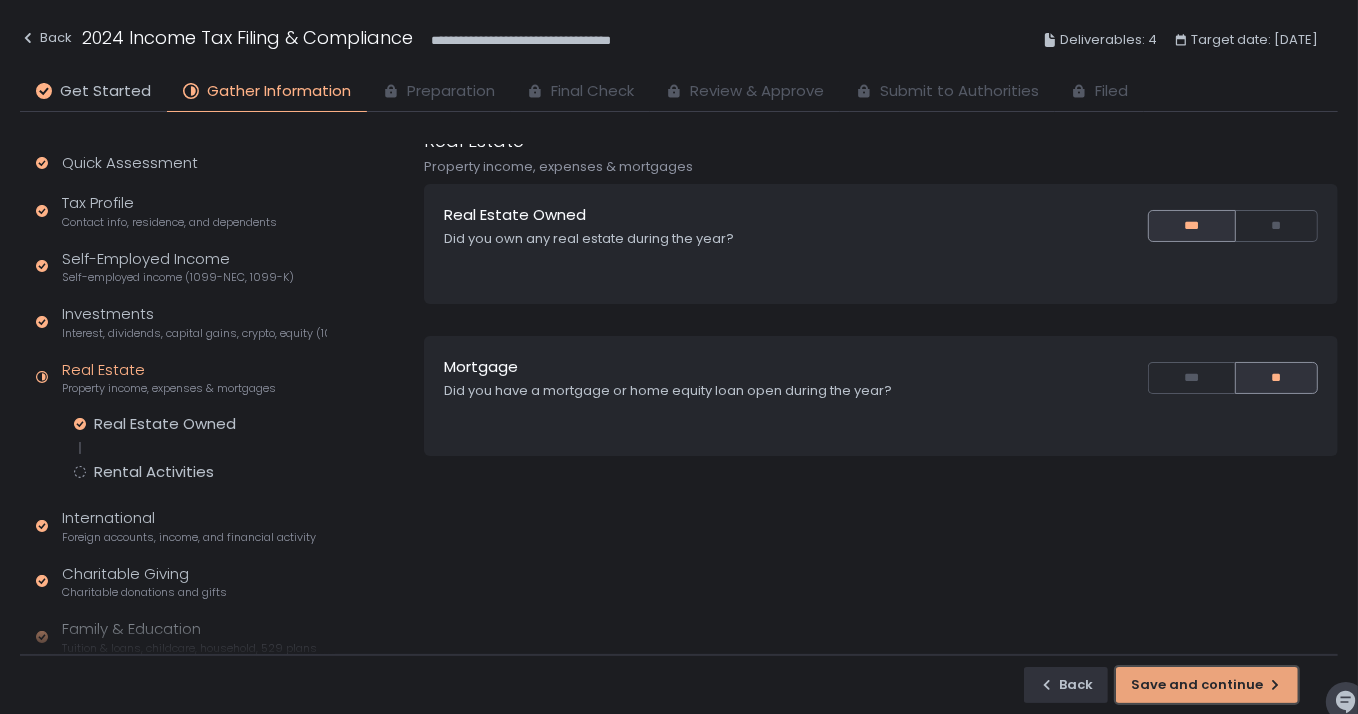 click on "Save and continue" 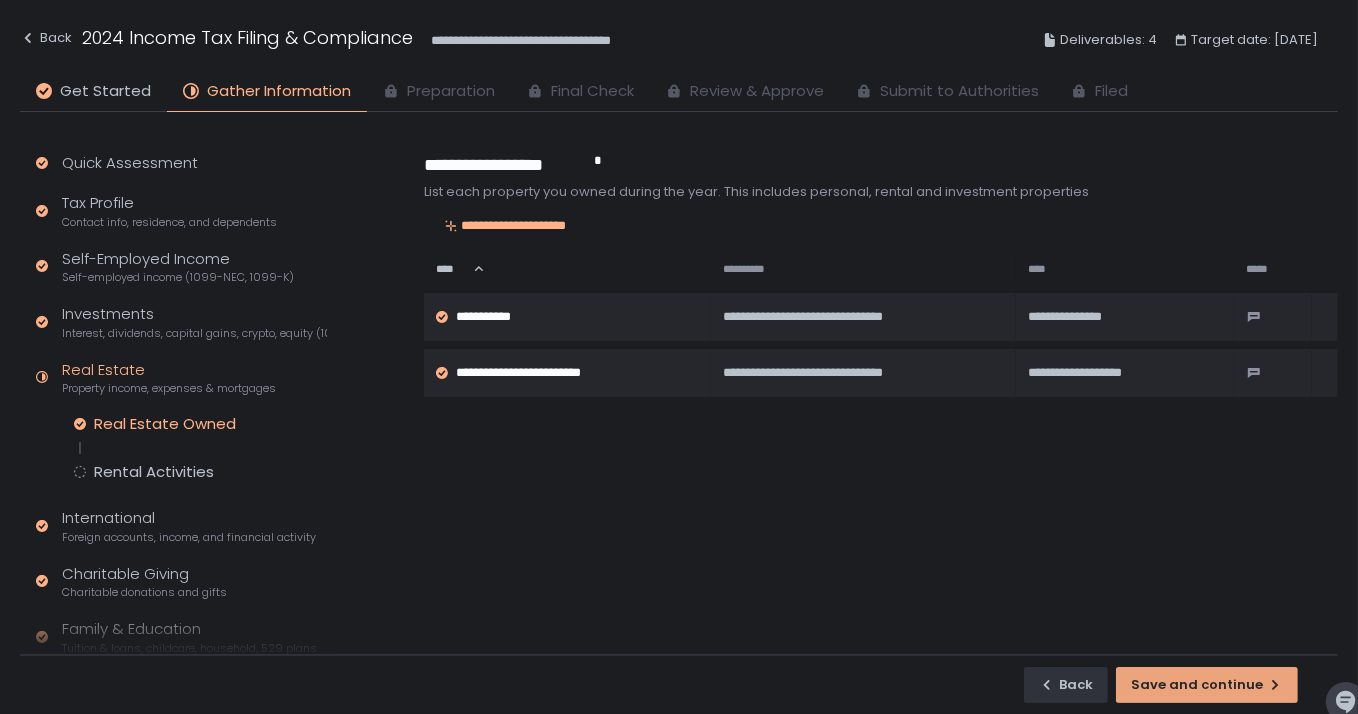 scroll, scrollTop: 0, scrollLeft: 0, axis: both 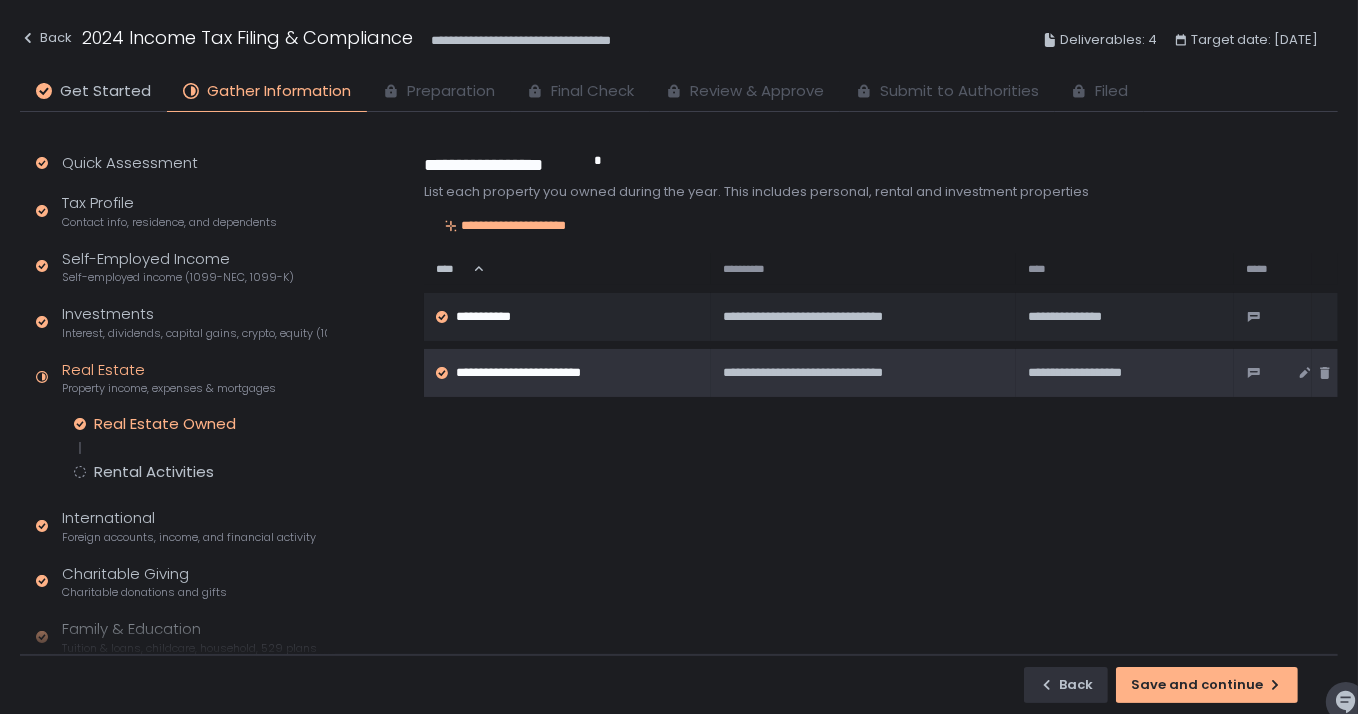 click on "**********" at bounding box center [820, 373] 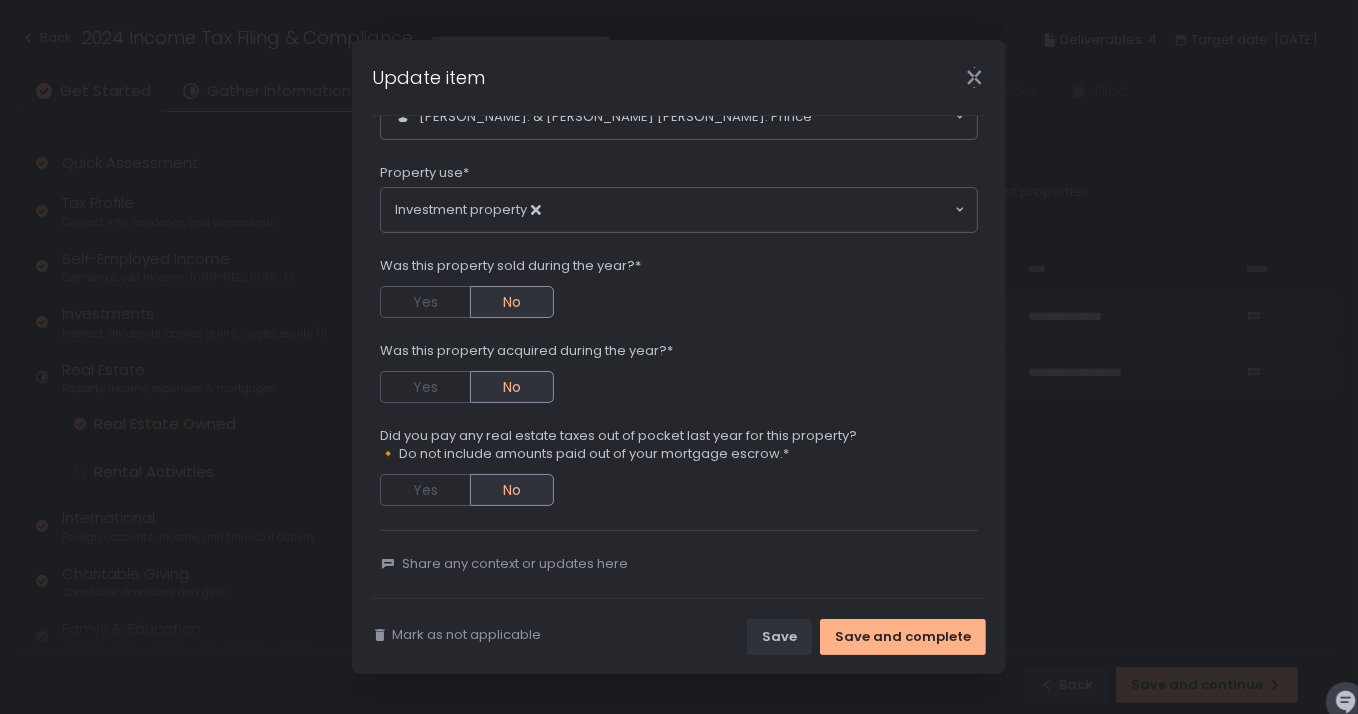 scroll, scrollTop: 274, scrollLeft: 0, axis: vertical 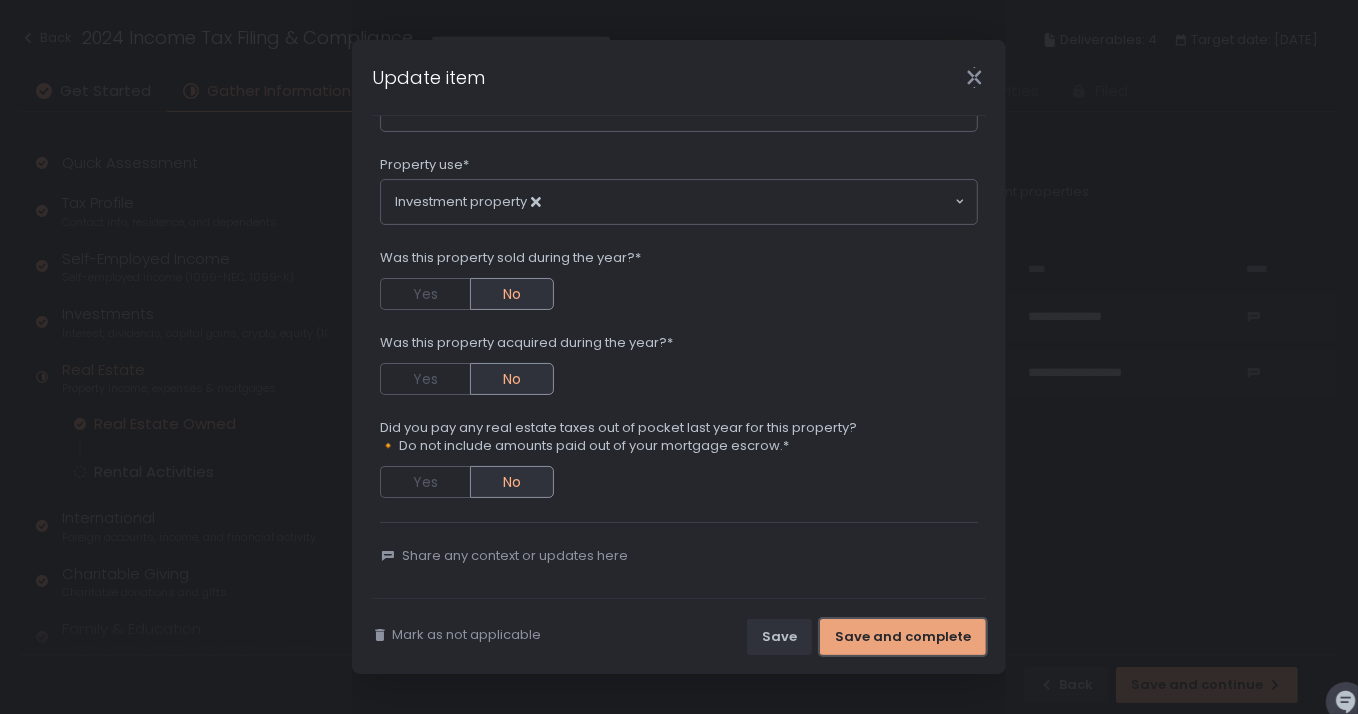 click on "Save and complete" at bounding box center [903, 637] 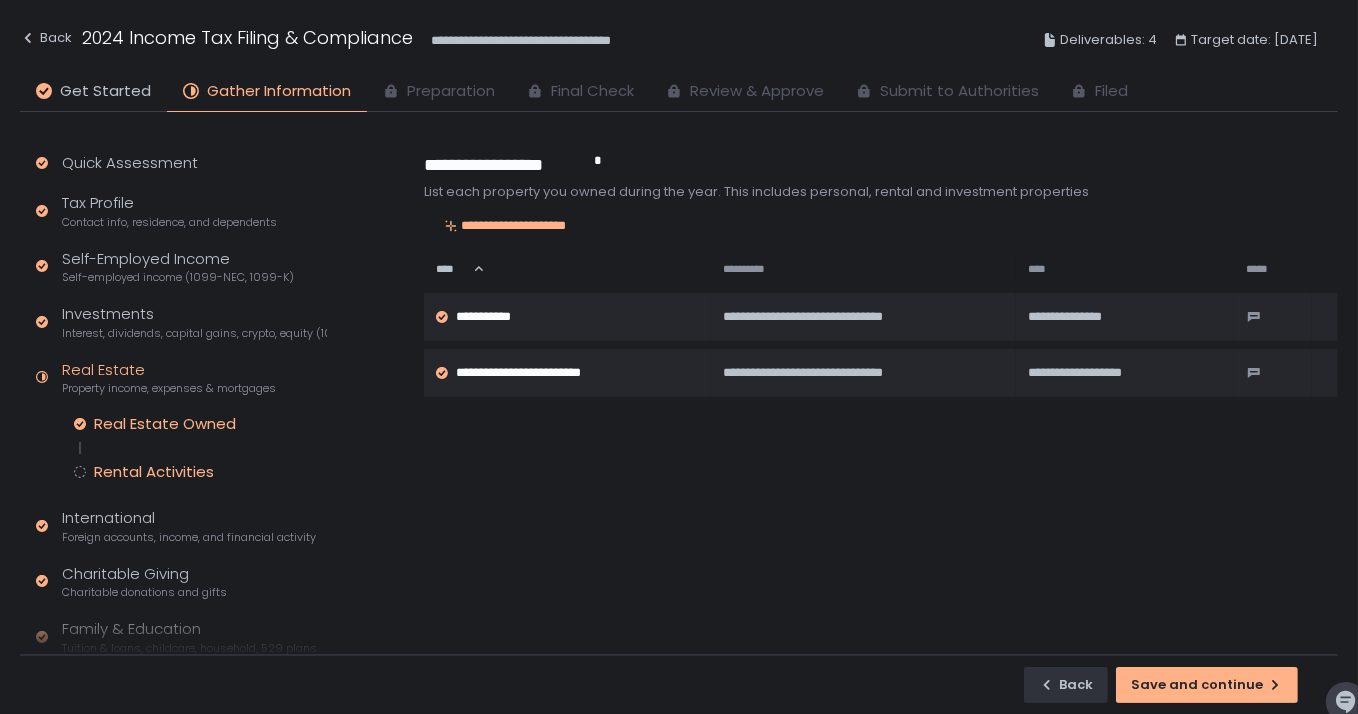 click on "Rental Activities" 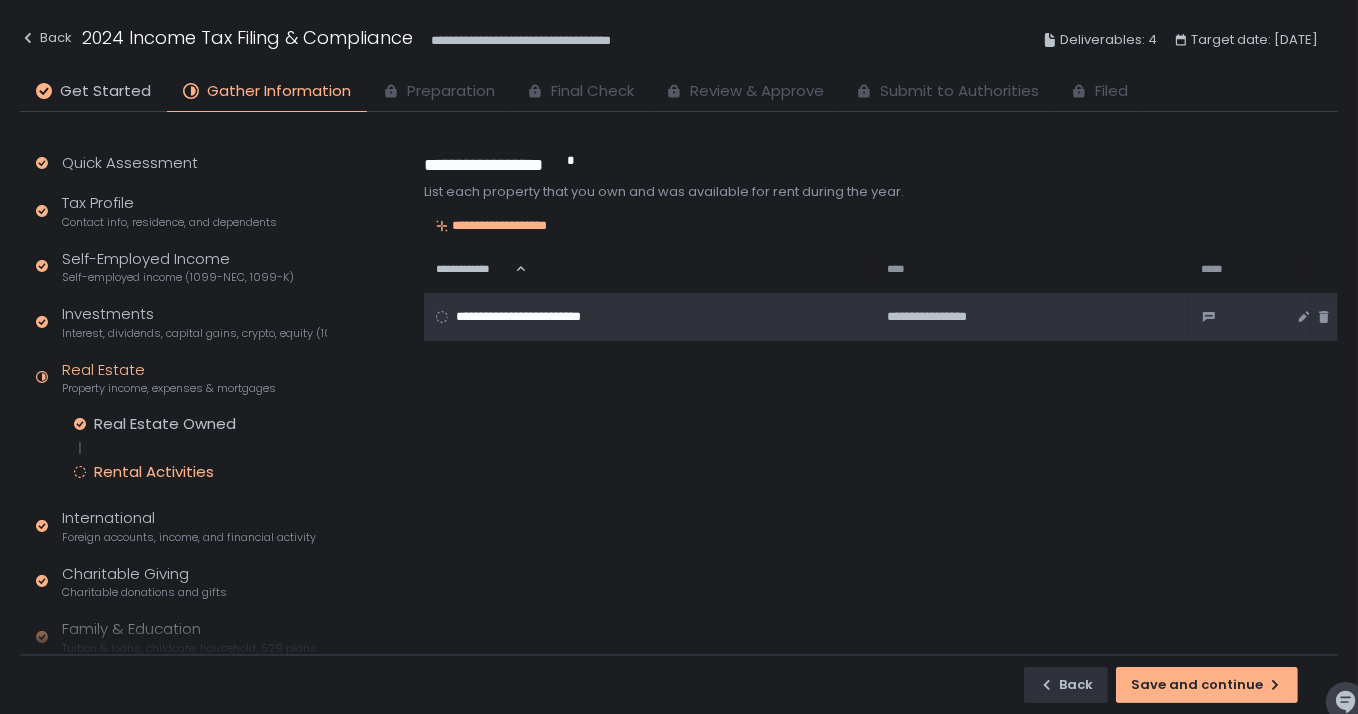 click on "**********" at bounding box center (536, 317) 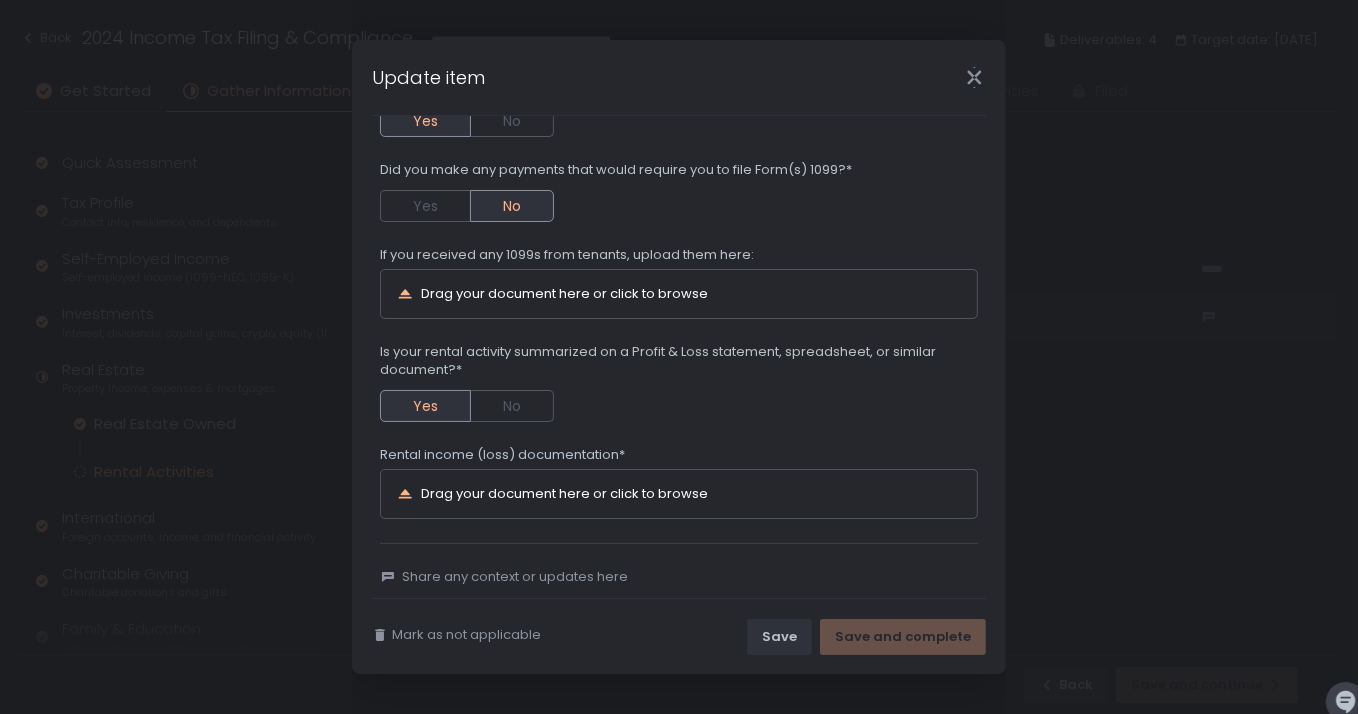 scroll, scrollTop: 412, scrollLeft: 0, axis: vertical 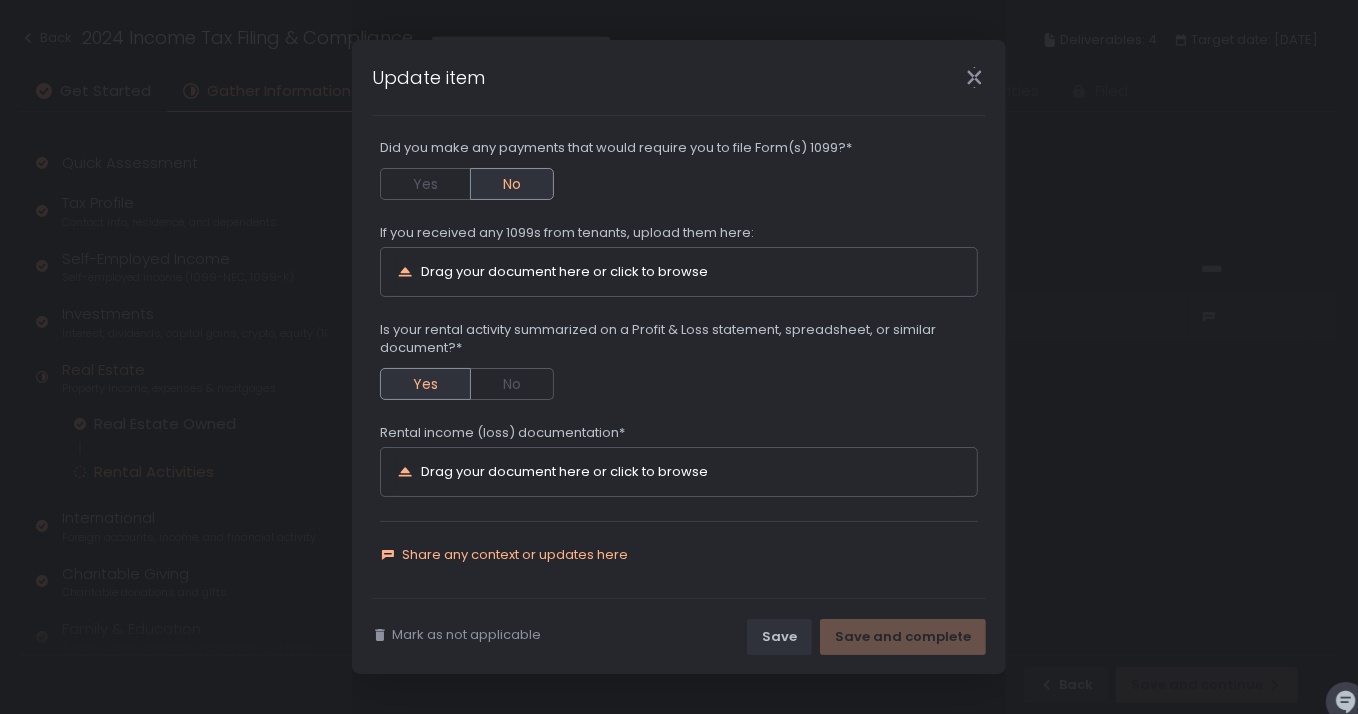 click on "Share any context or updates here" 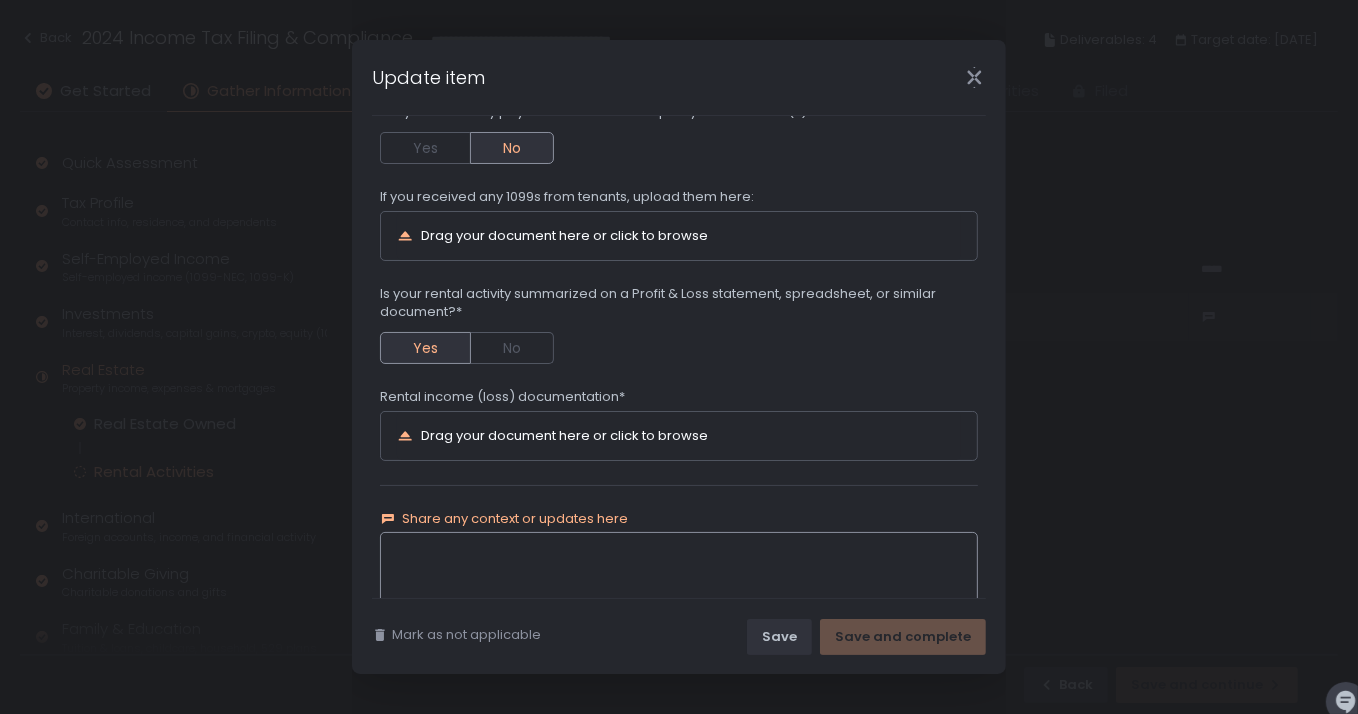 scroll, scrollTop: 528, scrollLeft: 0, axis: vertical 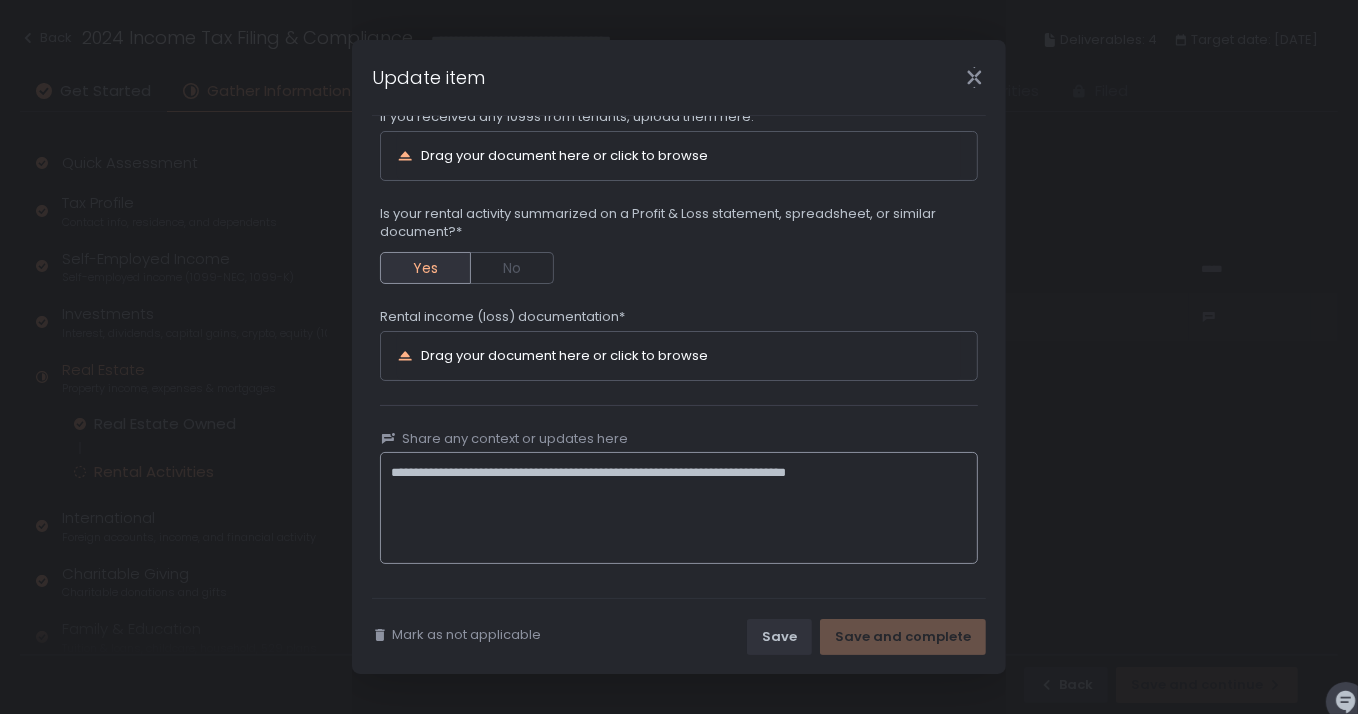 type on "**********" 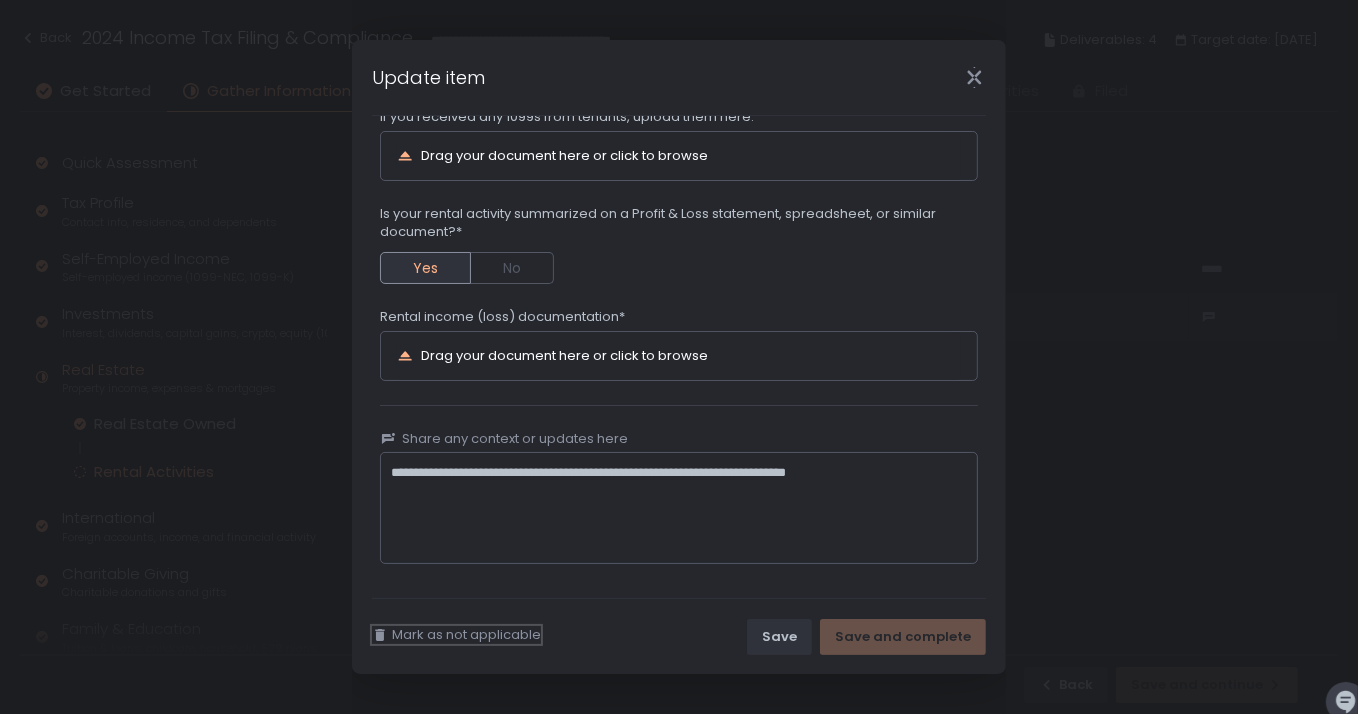 type 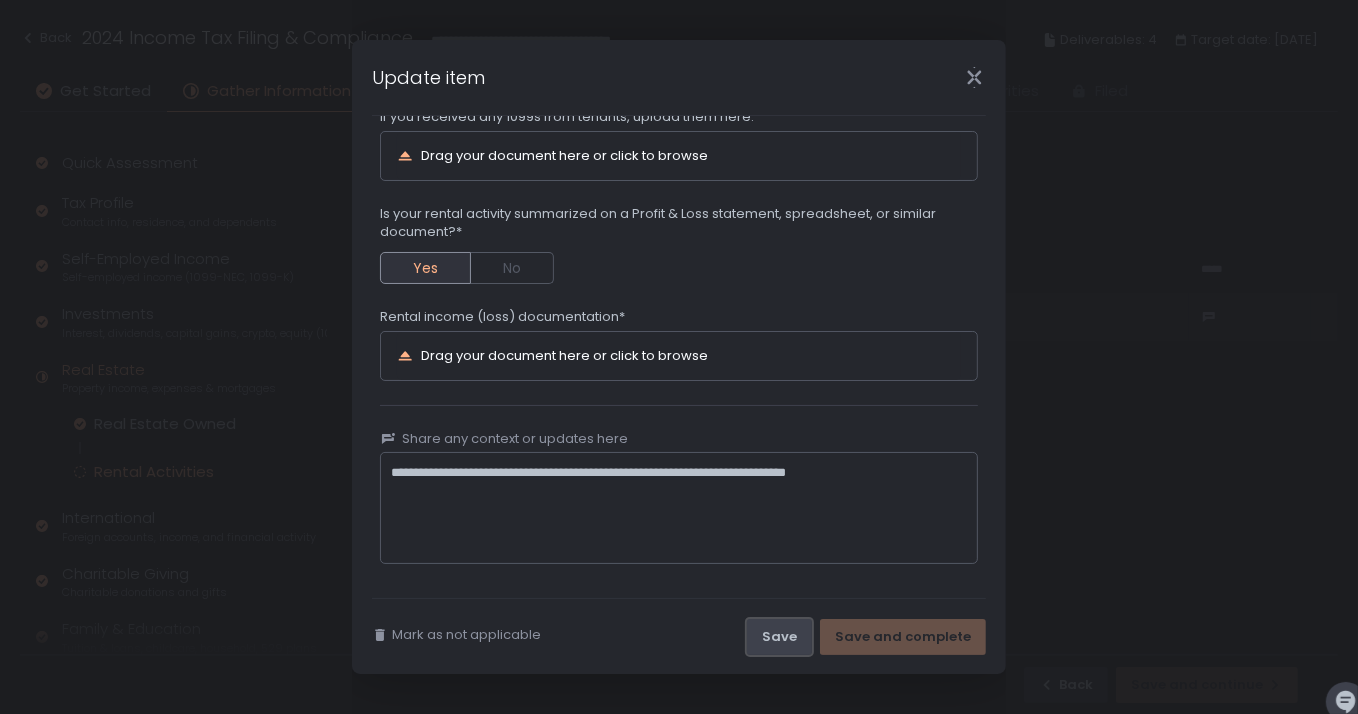 click on "Save" at bounding box center (779, 637) 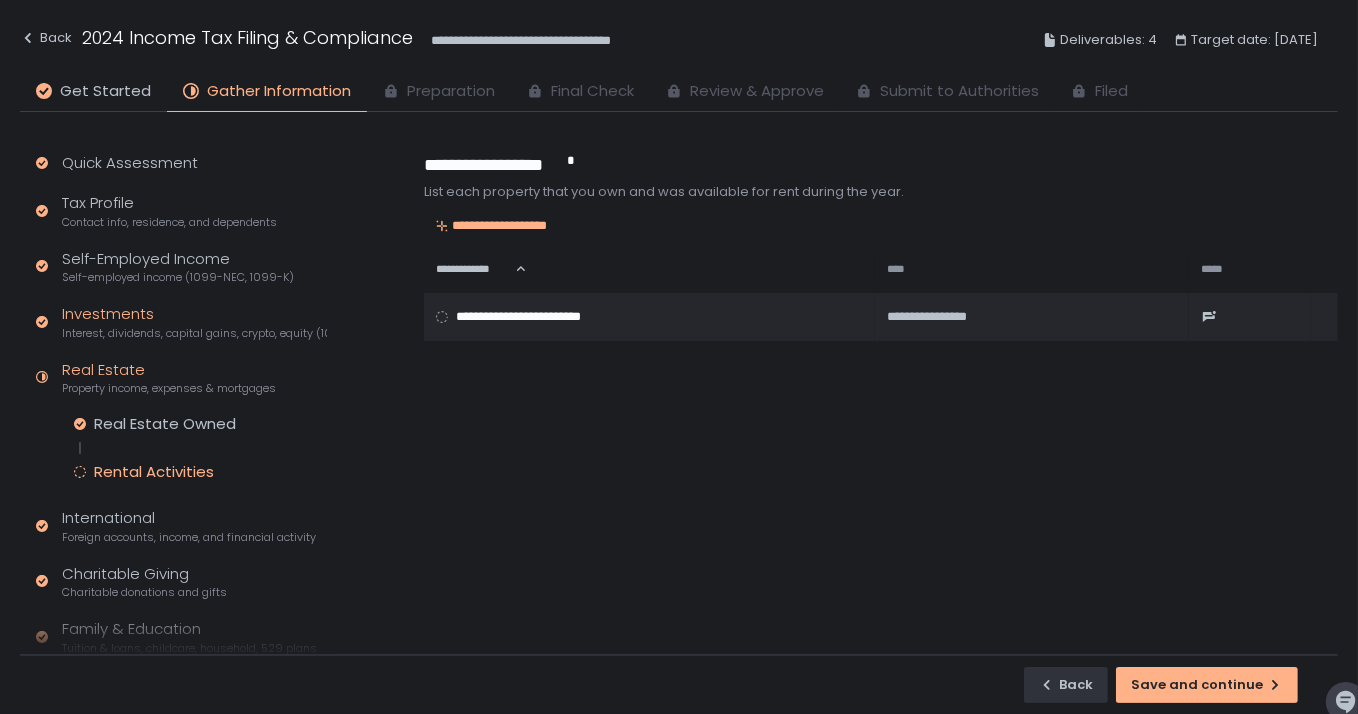 click on "Investments Interest, dividends, capital gains, crypto, equity (1099s, K-1s)" 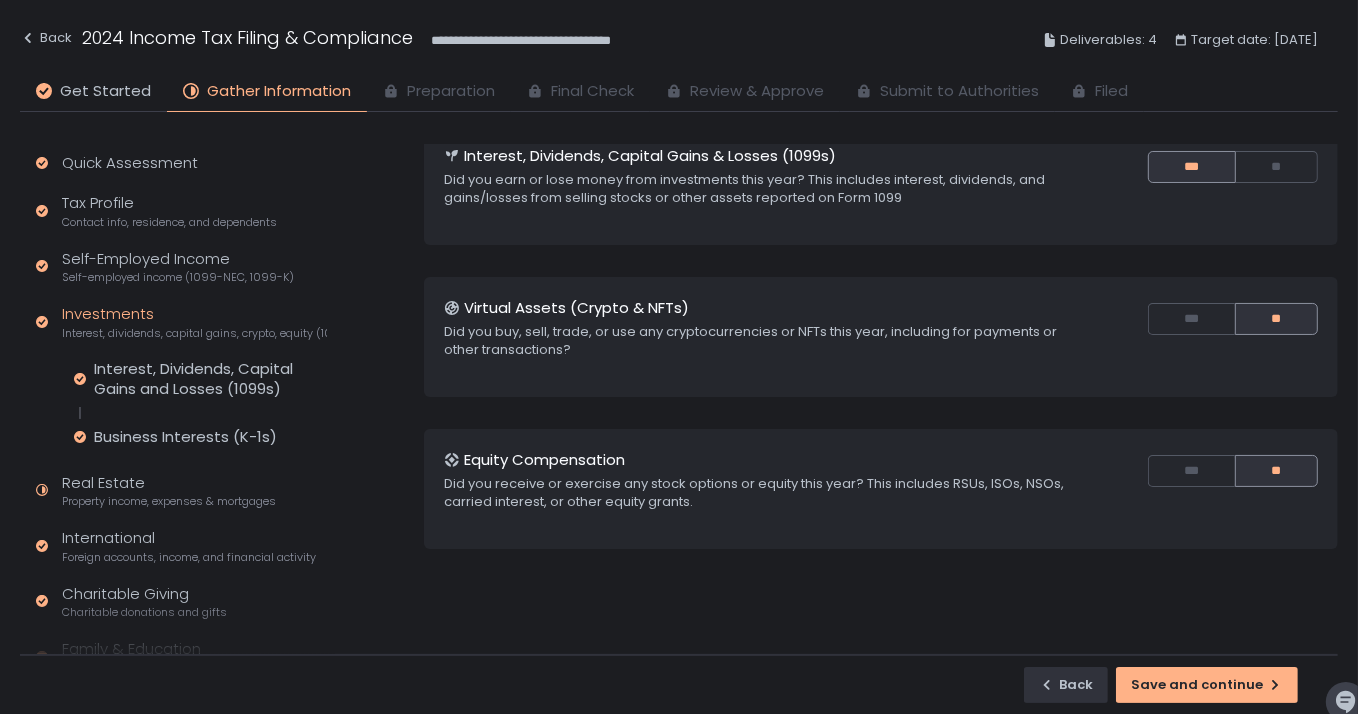 scroll, scrollTop: 169, scrollLeft: 0, axis: vertical 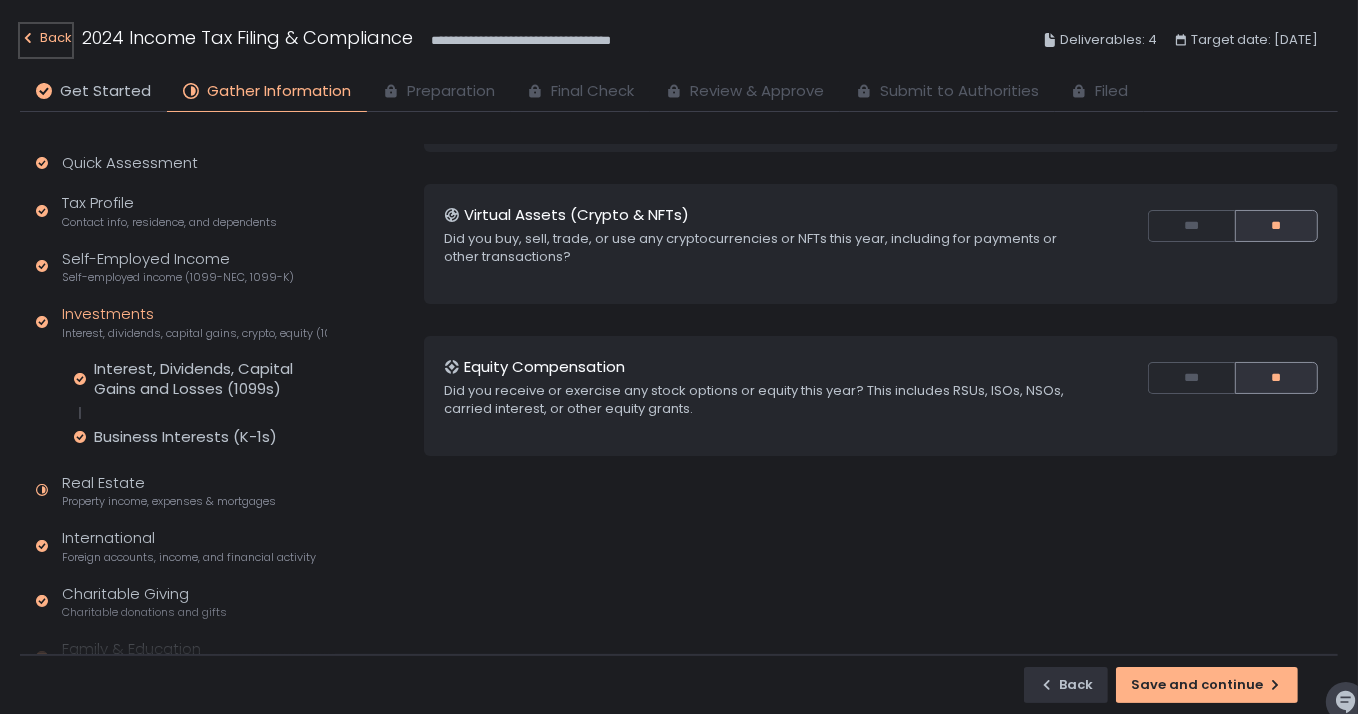 click on "Back" 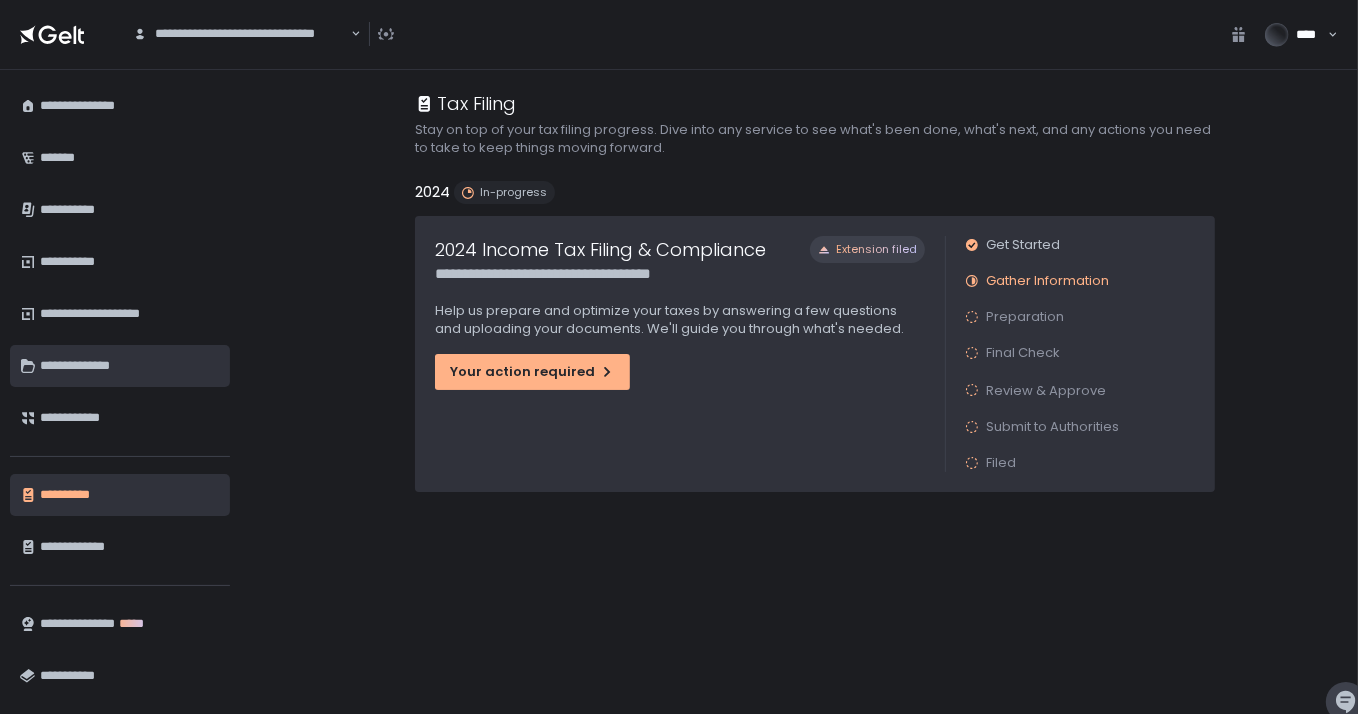click on "**********" at bounding box center (130, 366) 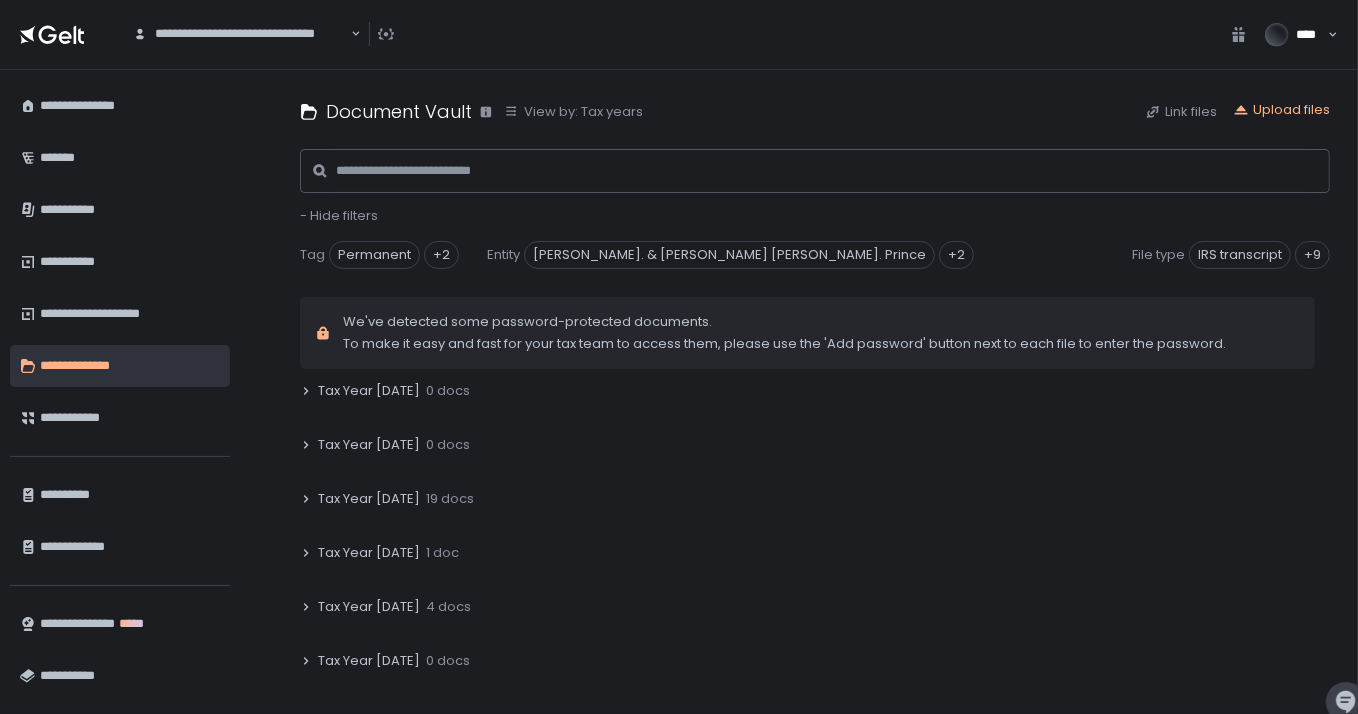 scroll, scrollTop: 345, scrollLeft: 0, axis: vertical 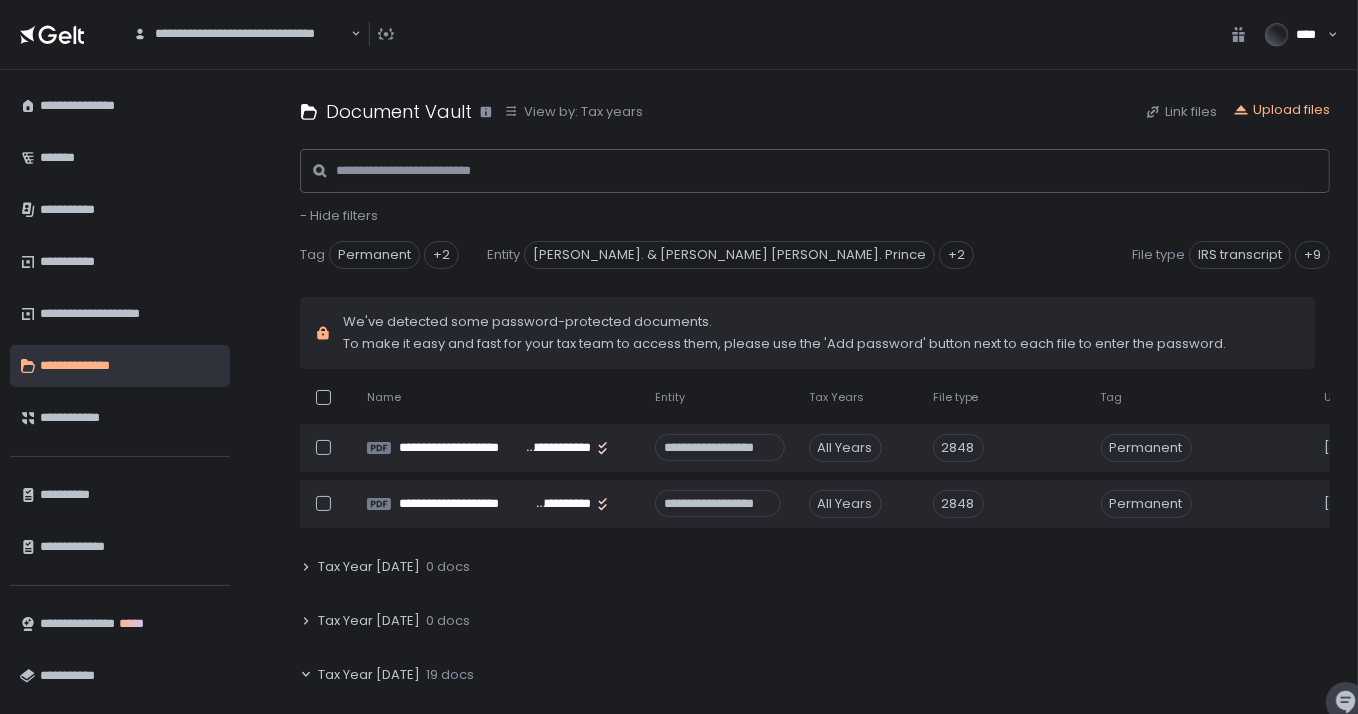 click on "**********" at bounding box center [120, 392] 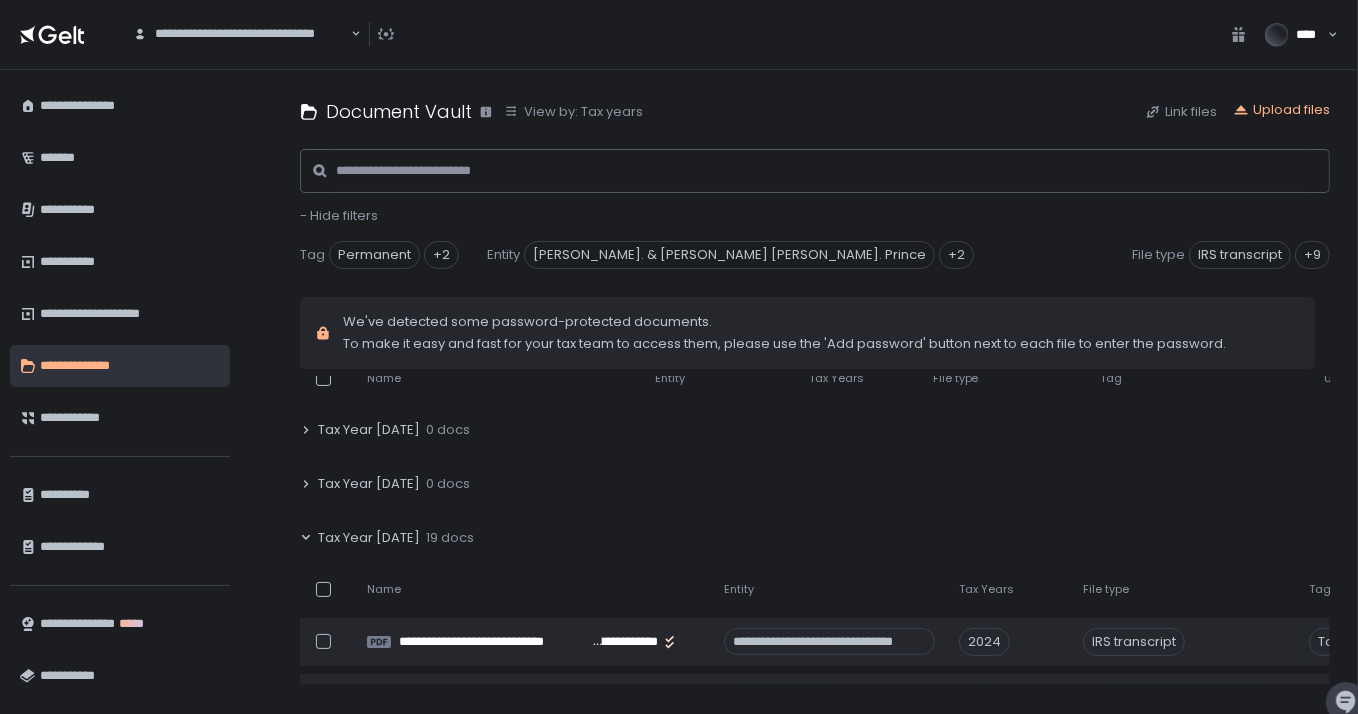 scroll, scrollTop: 345, scrollLeft: 0, axis: vertical 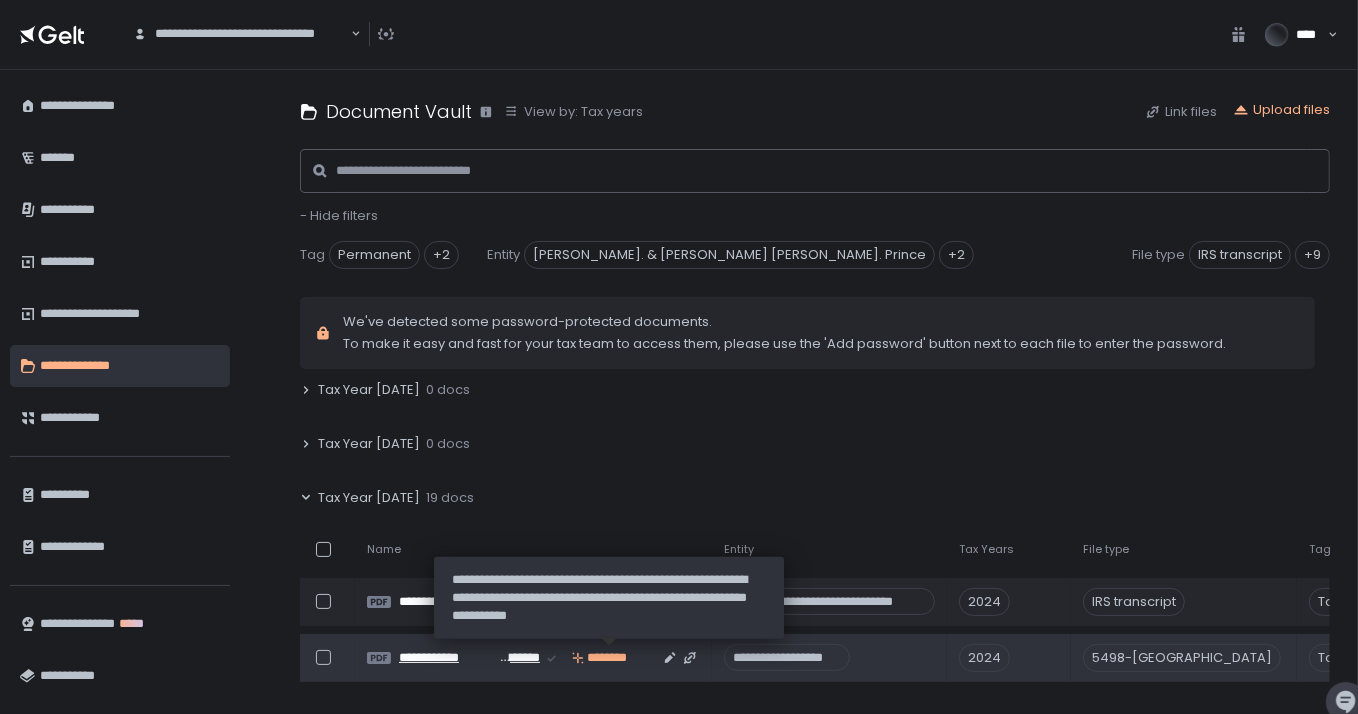 click on "********" at bounding box center (618, 658) 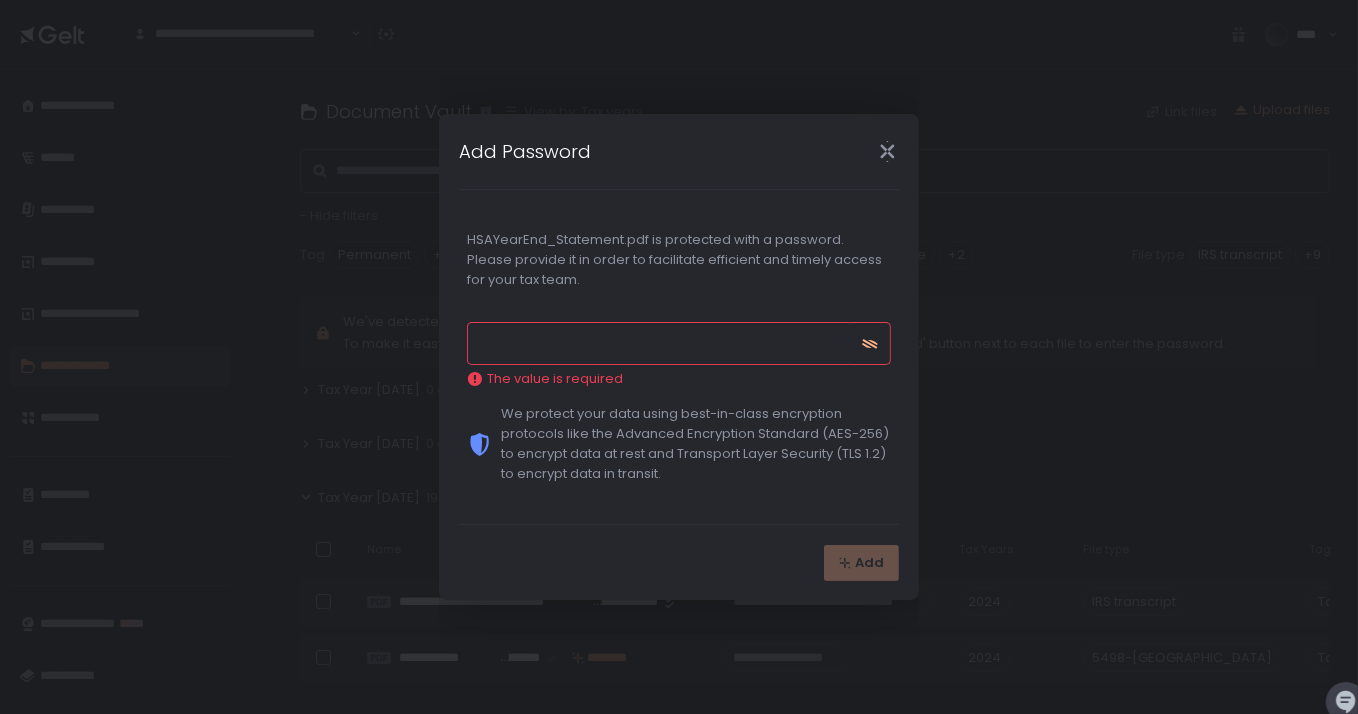 click 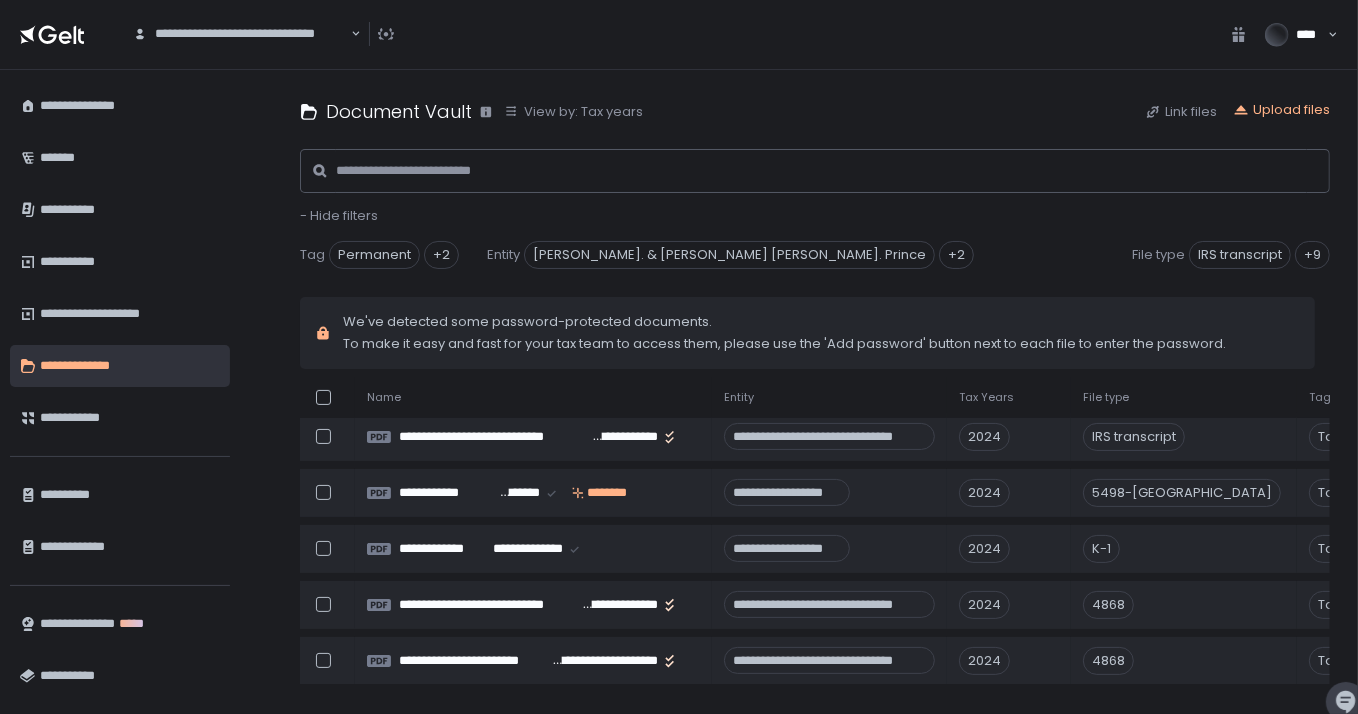 scroll, scrollTop: 485, scrollLeft: 0, axis: vertical 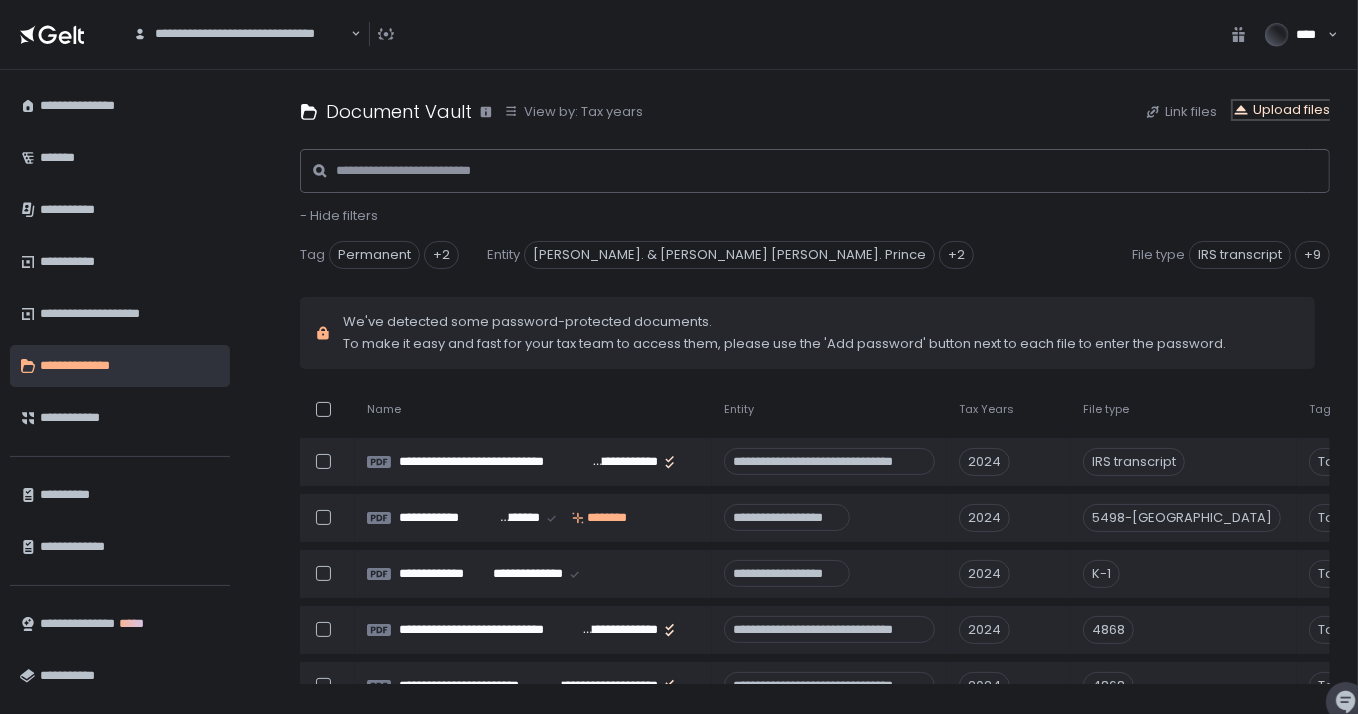 click on "Upload files" 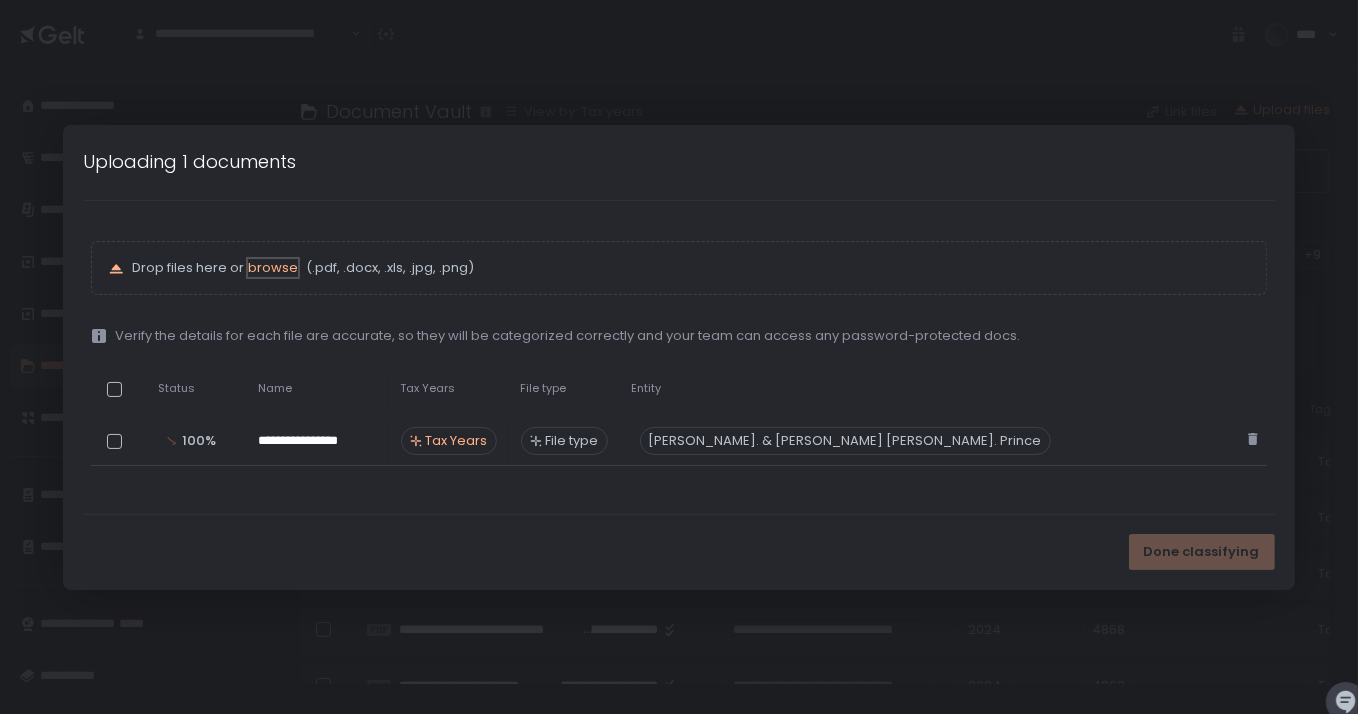 scroll, scrollTop: 539, scrollLeft: 0, axis: vertical 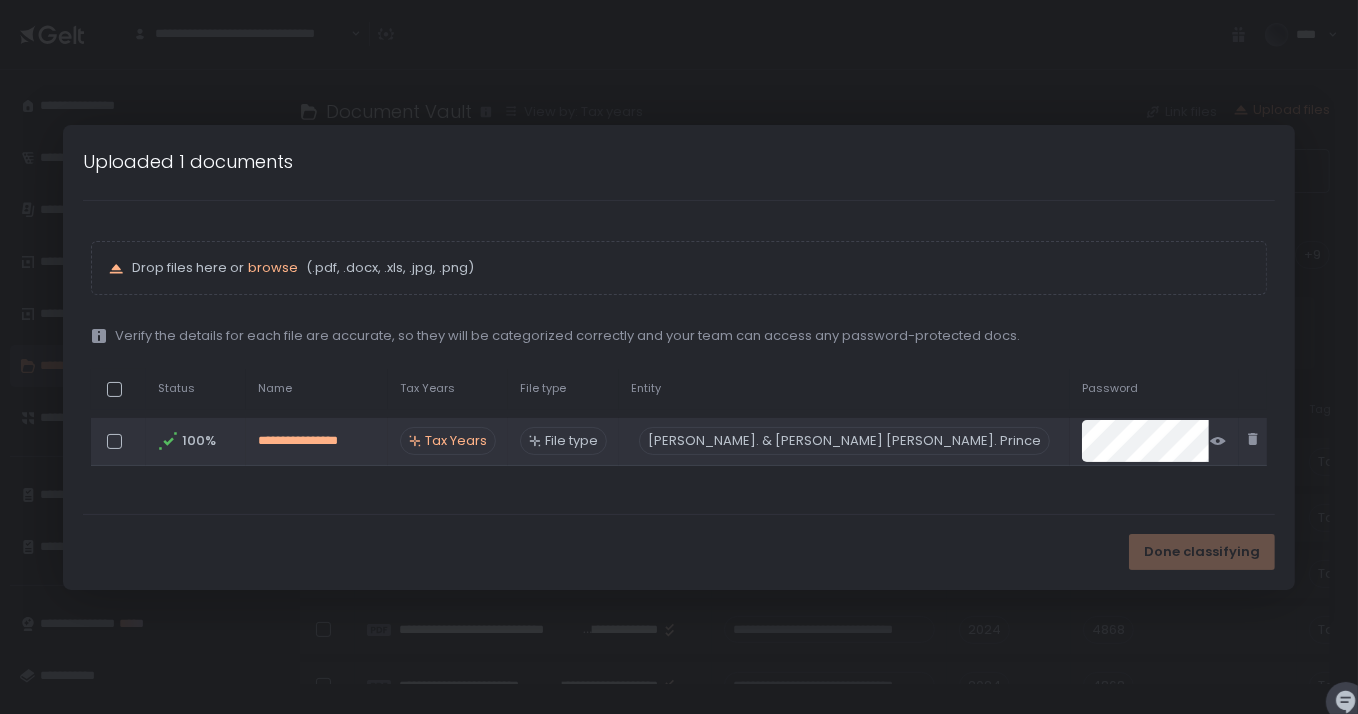 click on "**********" 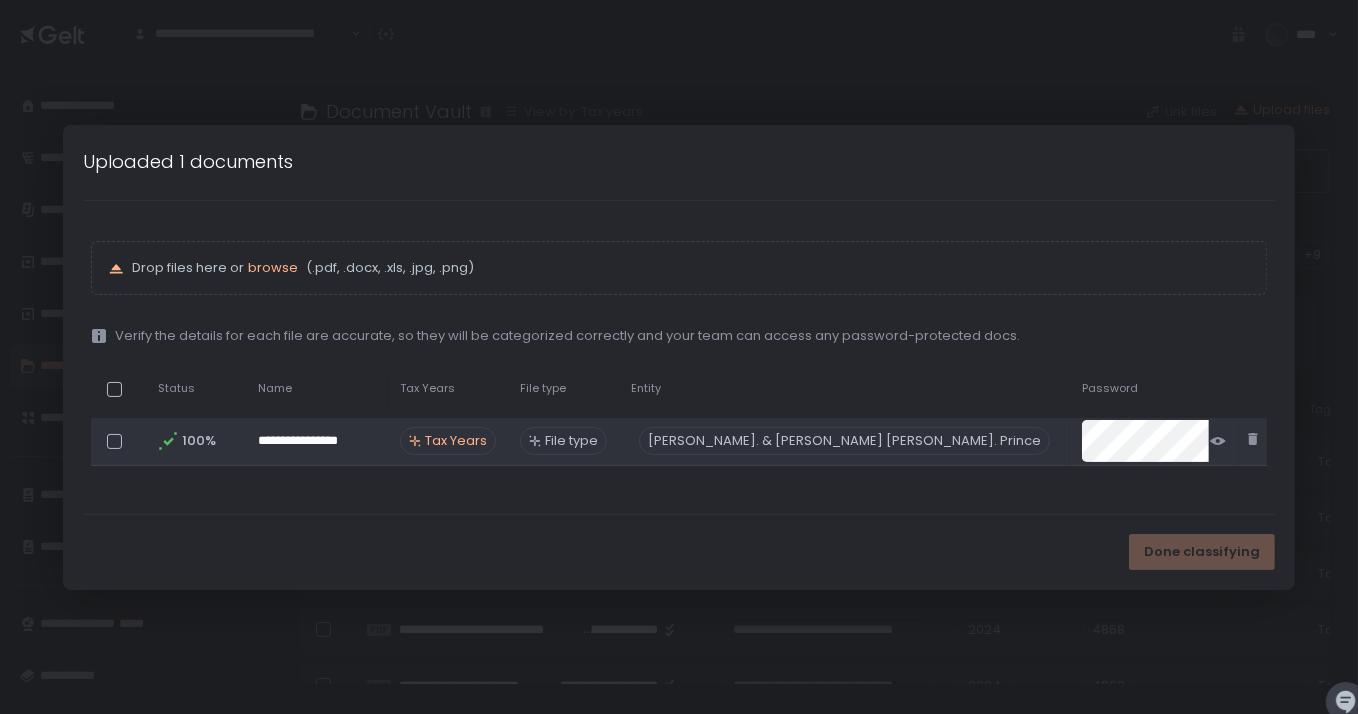 click on "File type" at bounding box center [571, 441] 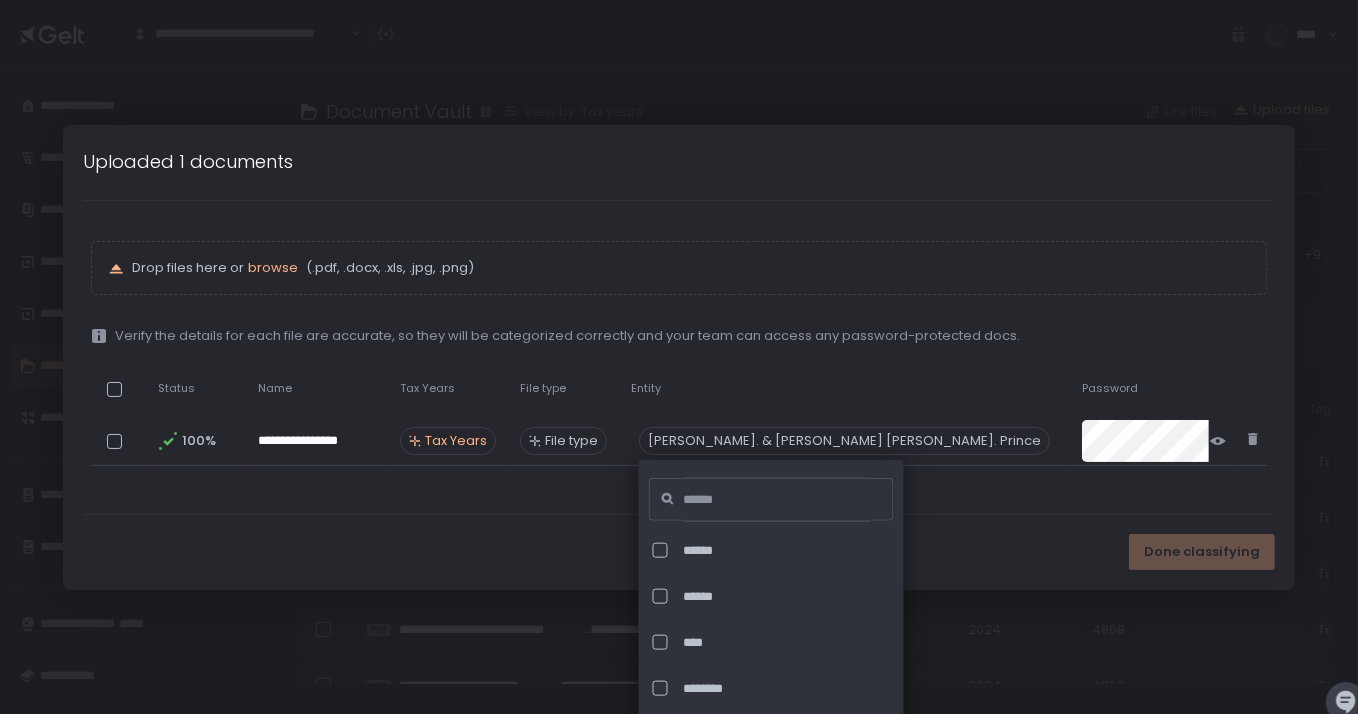 scroll, scrollTop: 2933, scrollLeft: 0, axis: vertical 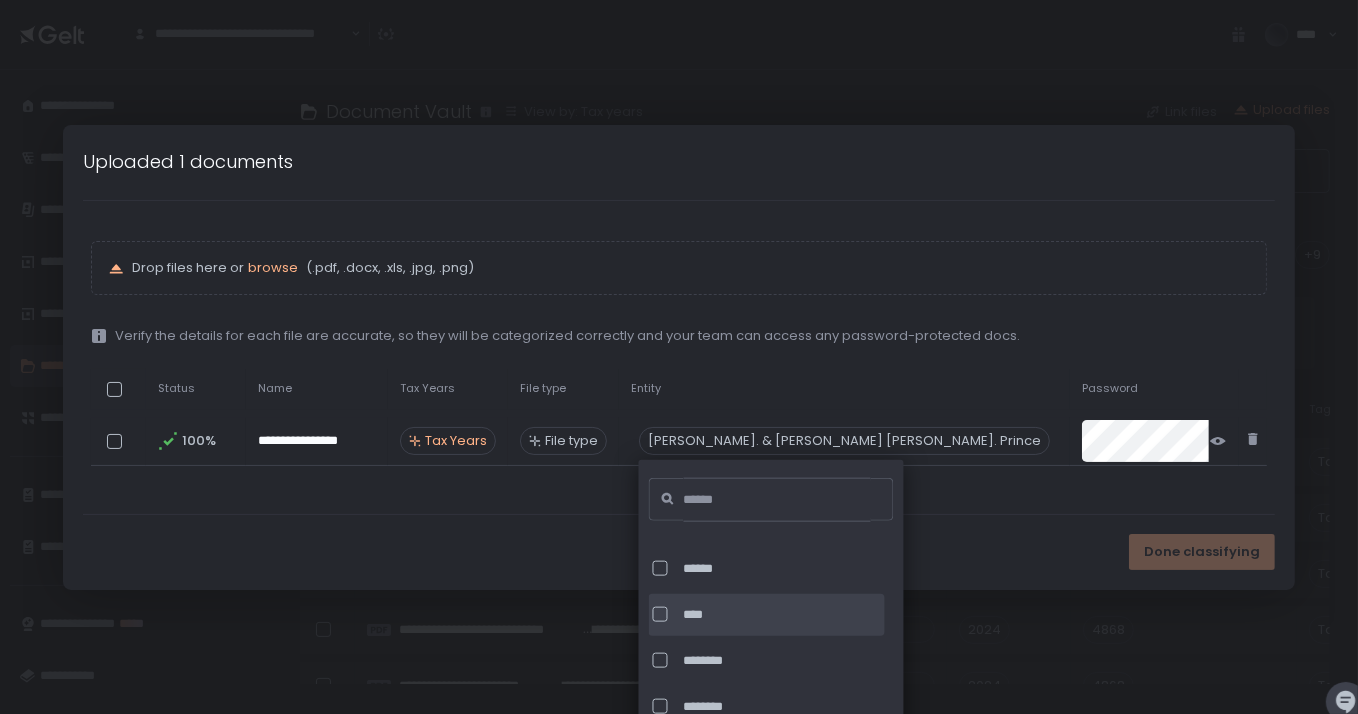 click on "****" 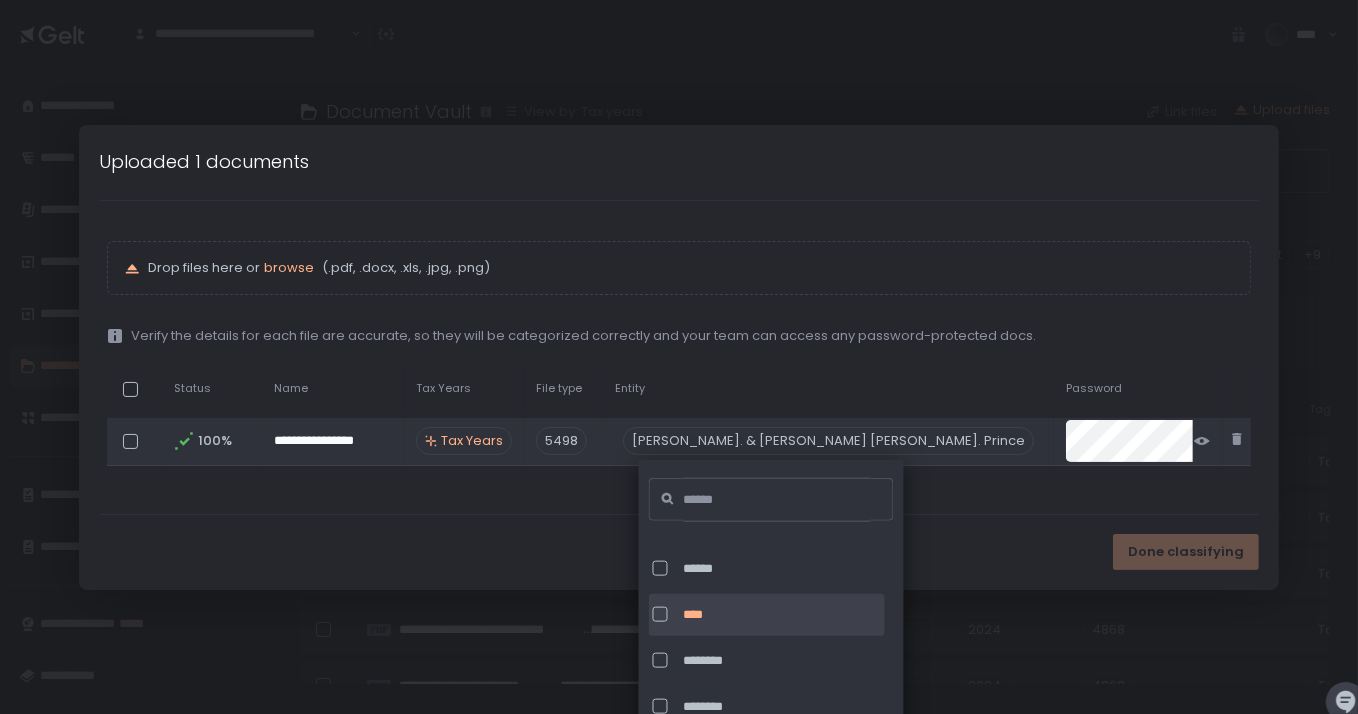 click on "Tax Years" at bounding box center (472, 441) 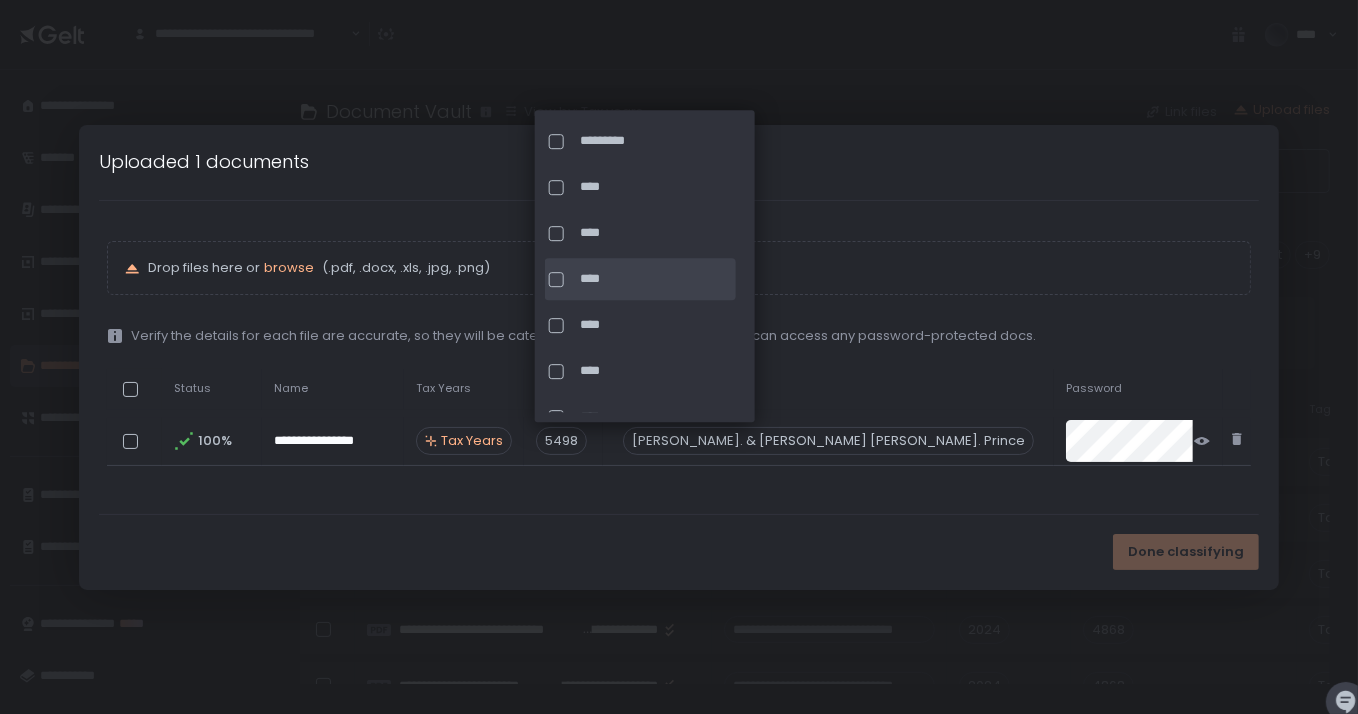click at bounding box center (556, 279) 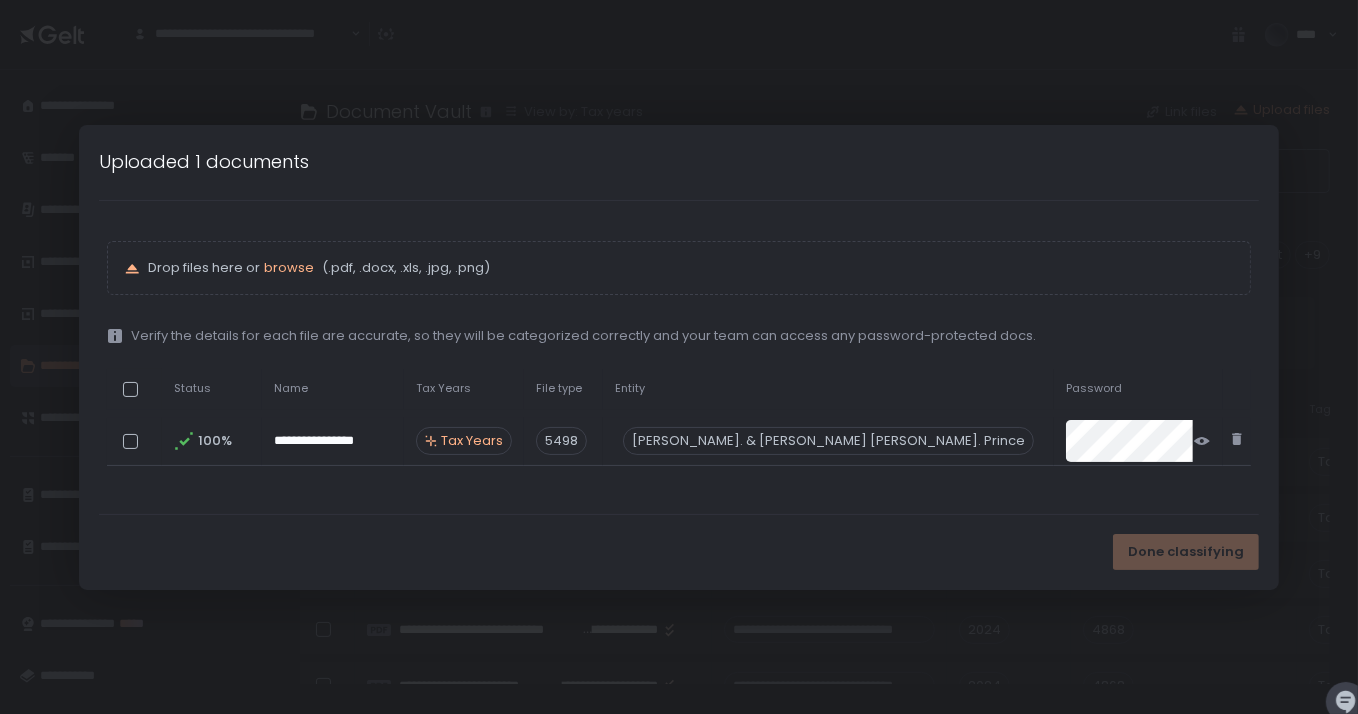 click on "Done classifying" at bounding box center [679, 552] 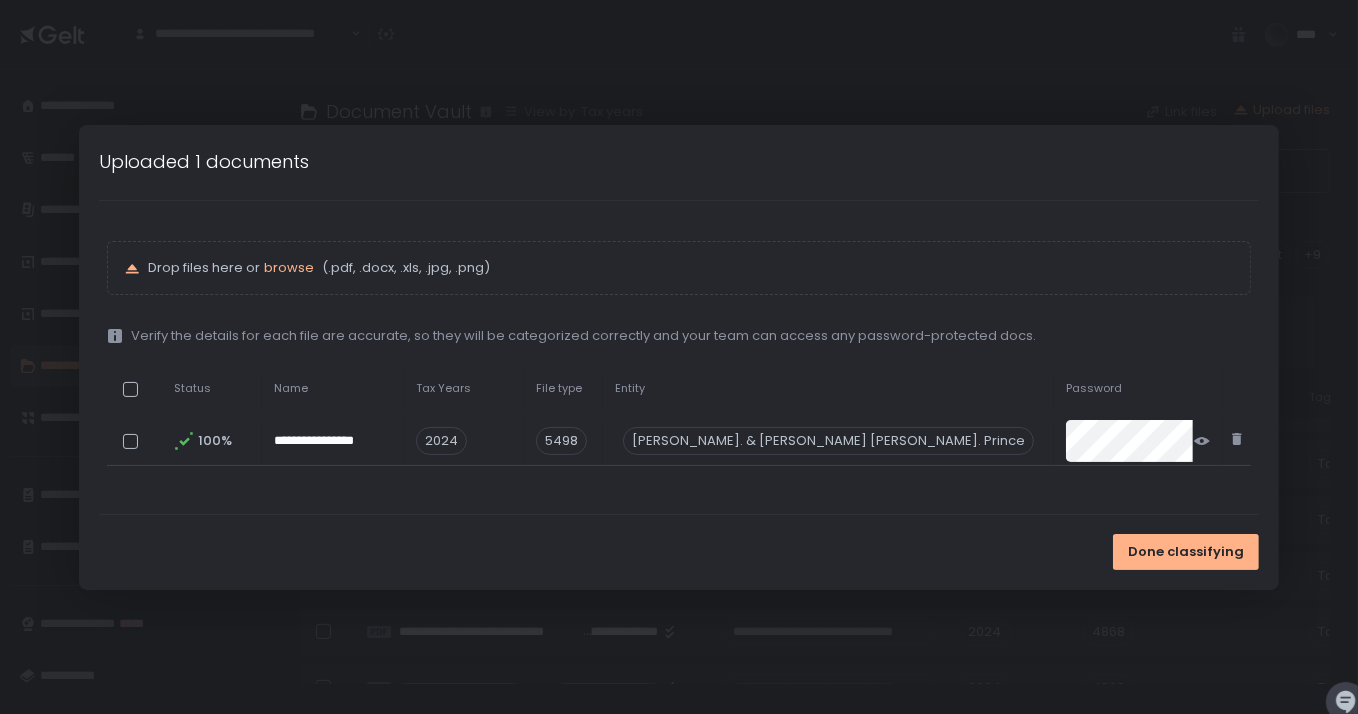 scroll, scrollTop: 485, scrollLeft: 0, axis: vertical 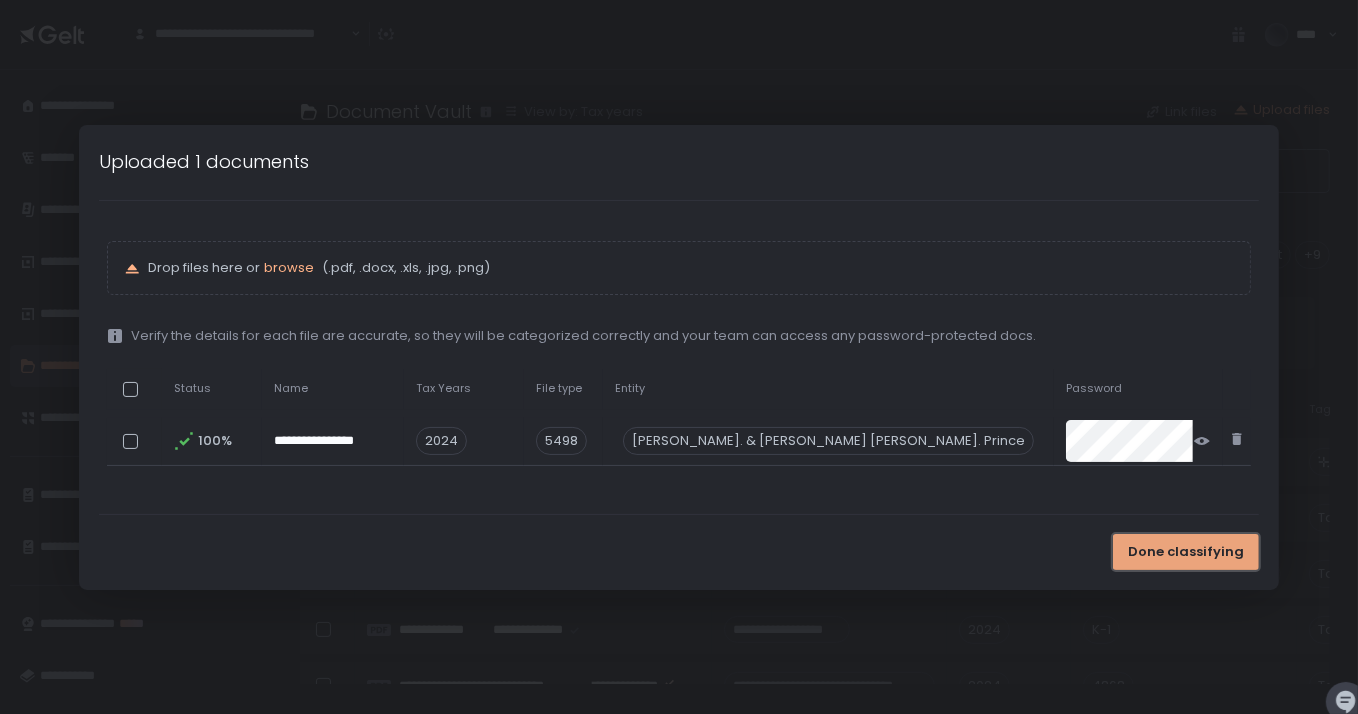 click on "Done classifying" at bounding box center (1186, 552) 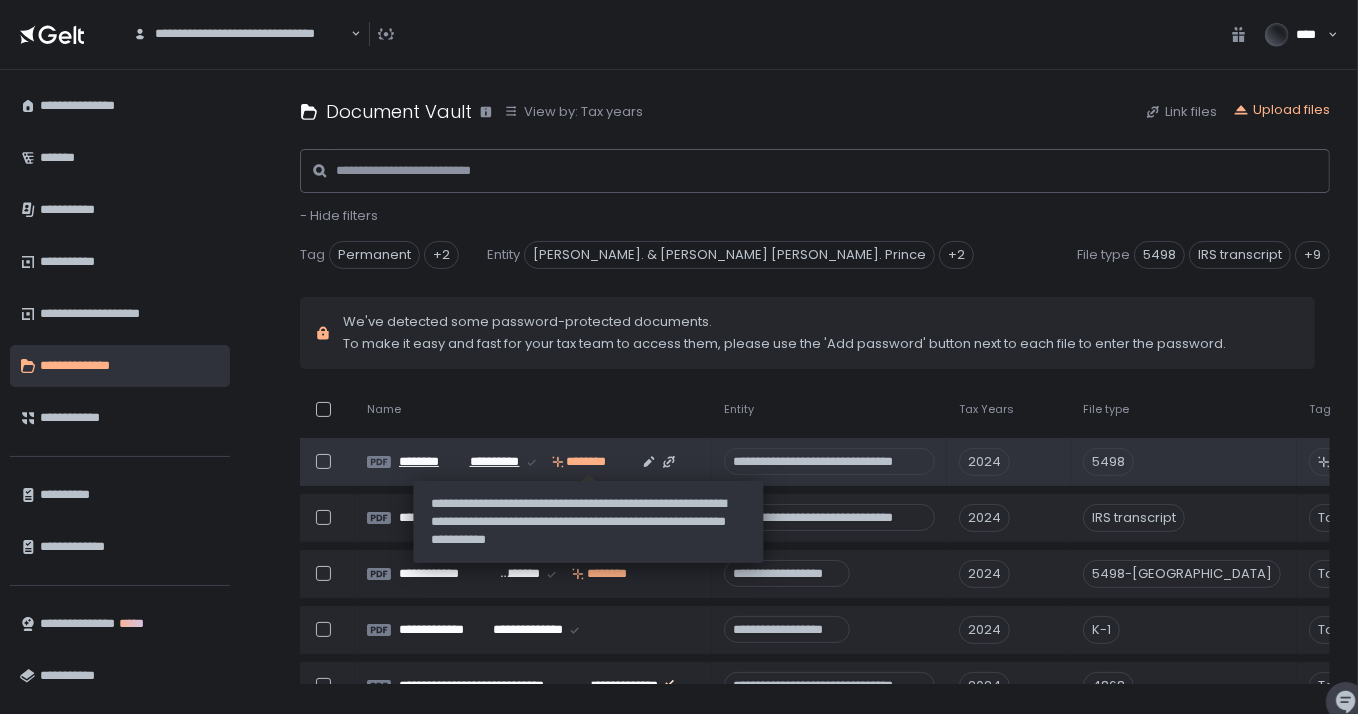 click on "********" at bounding box center (598, 462) 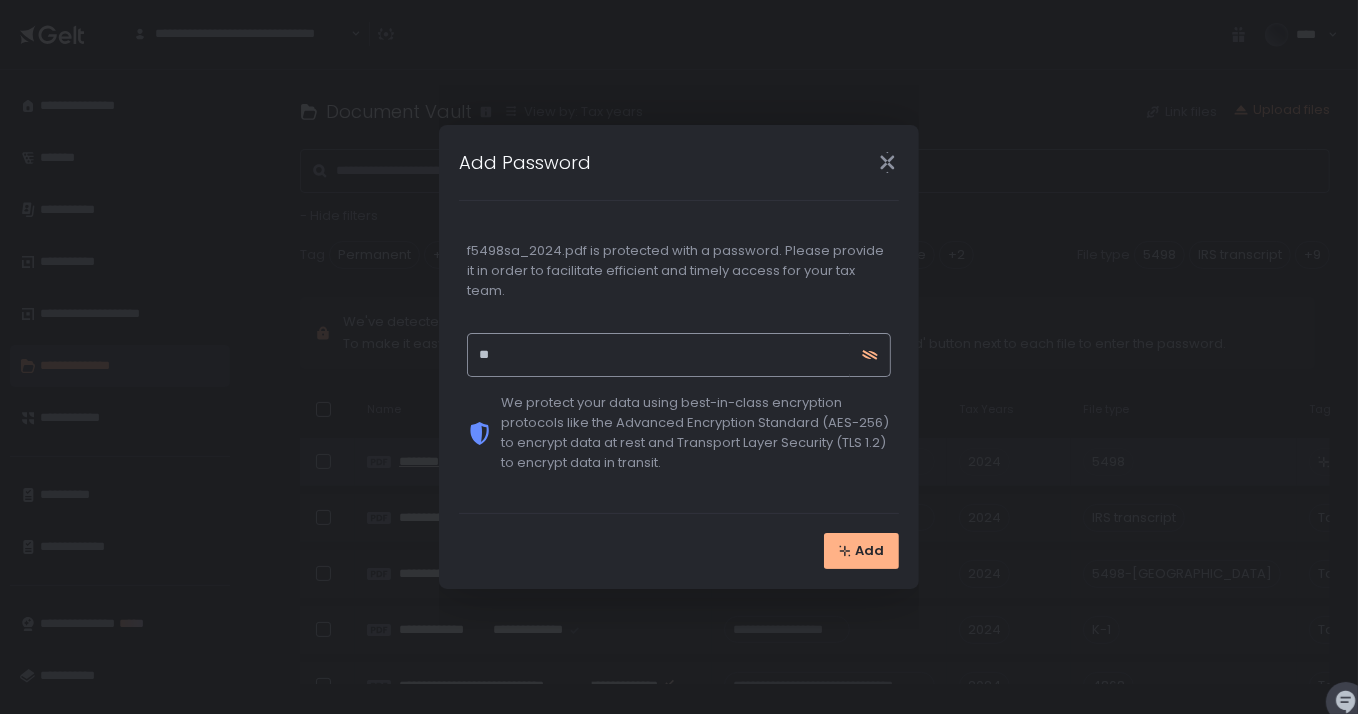 type on "*" 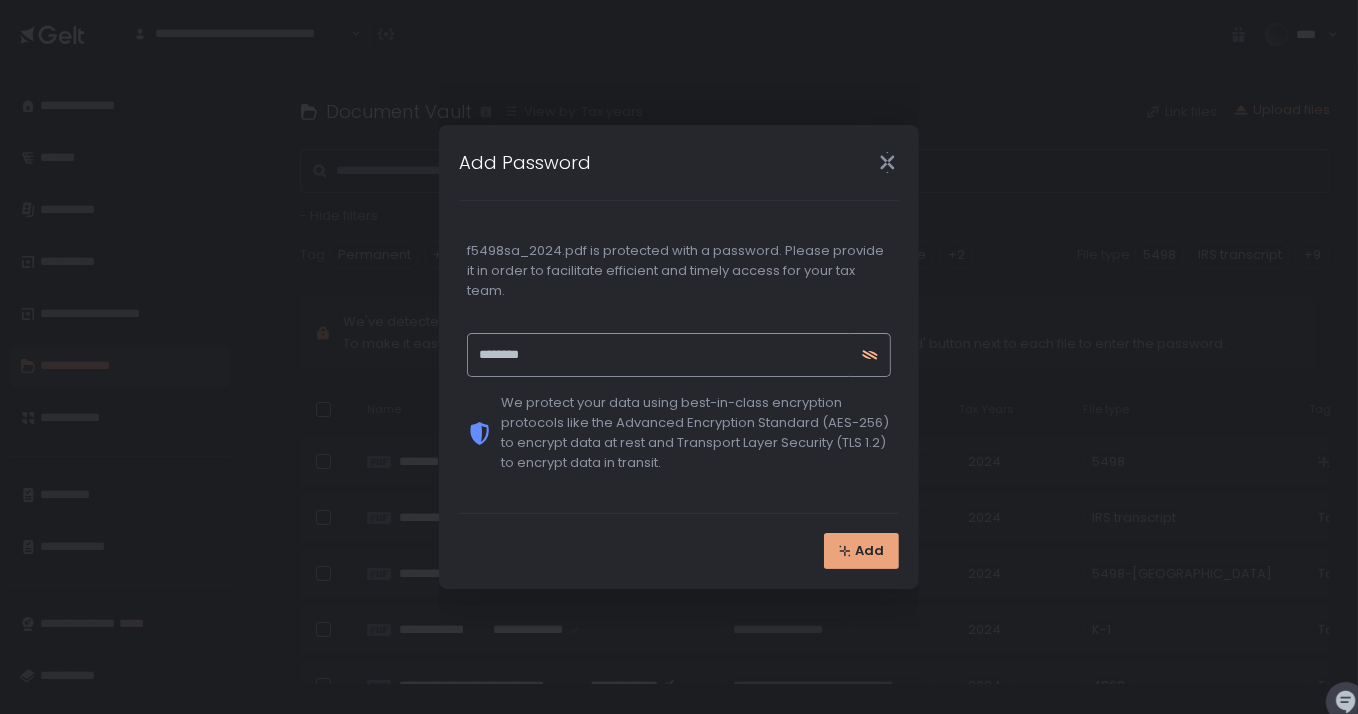 type on "********" 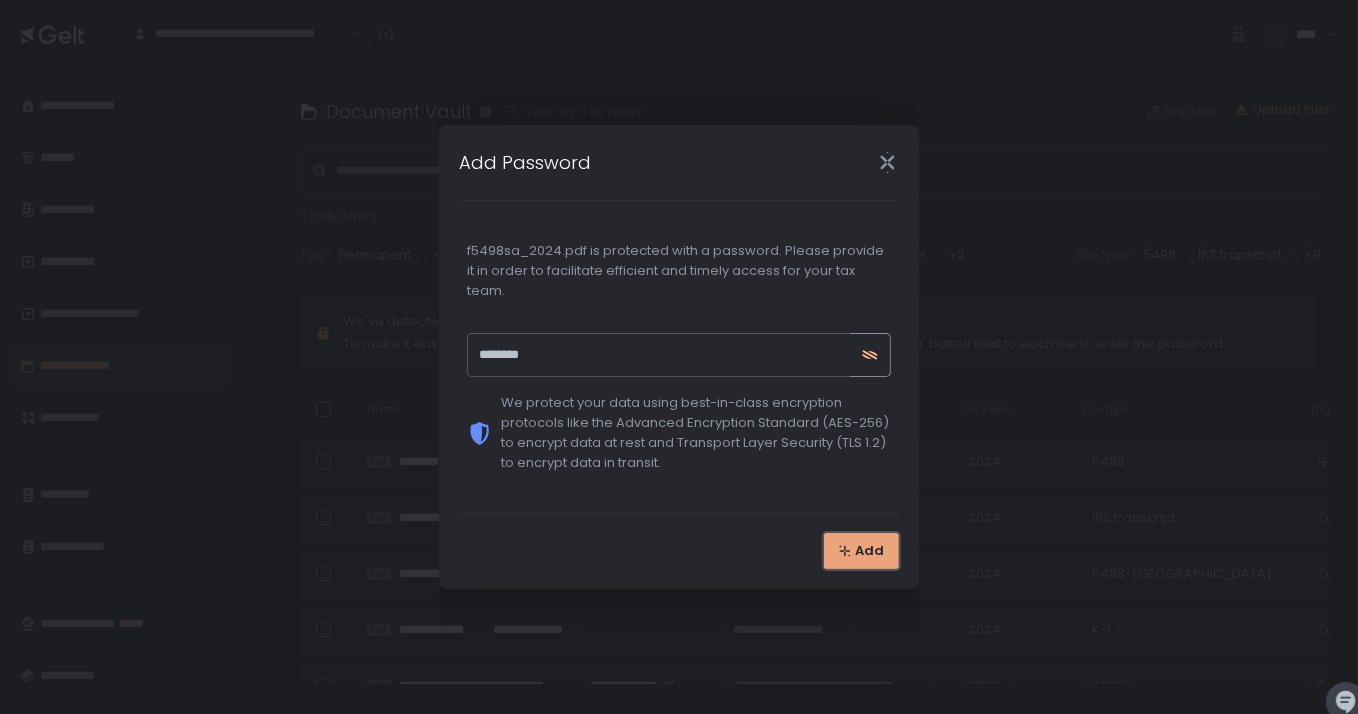 click on "Add" at bounding box center (869, 551) 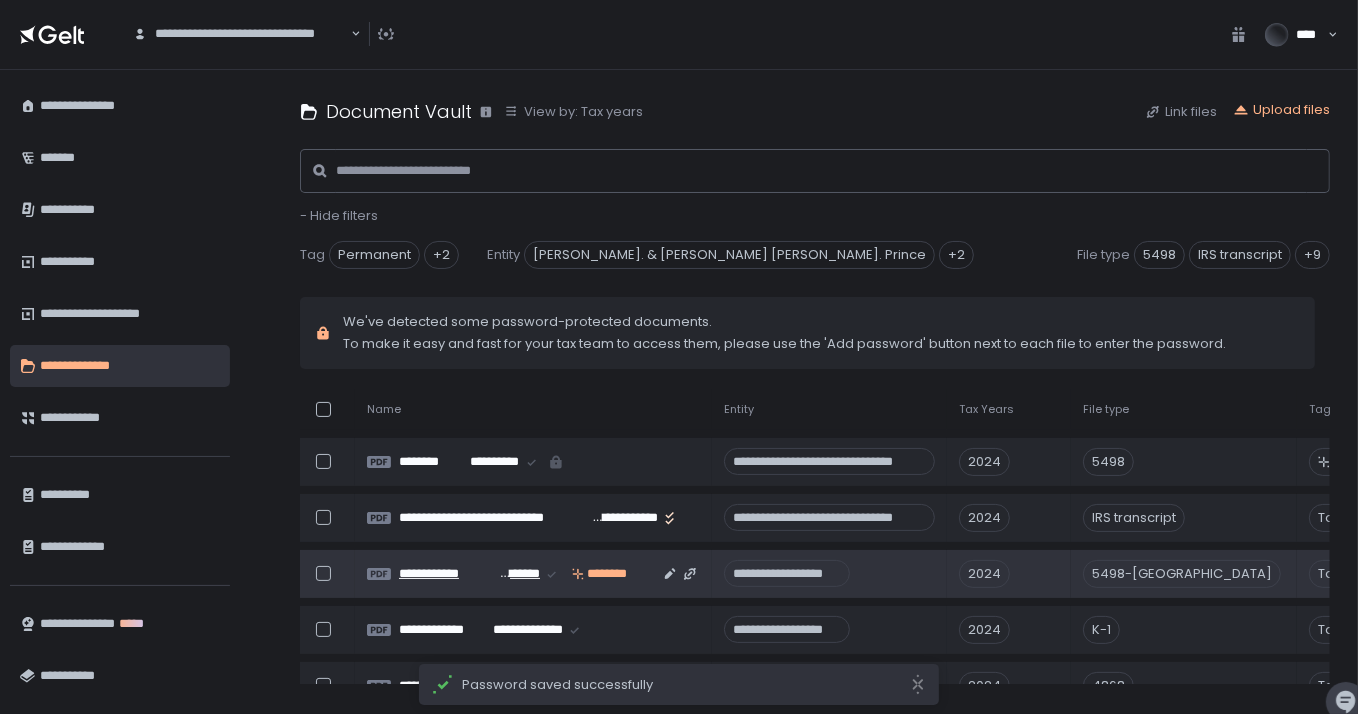 click on "********" at bounding box center (618, 574) 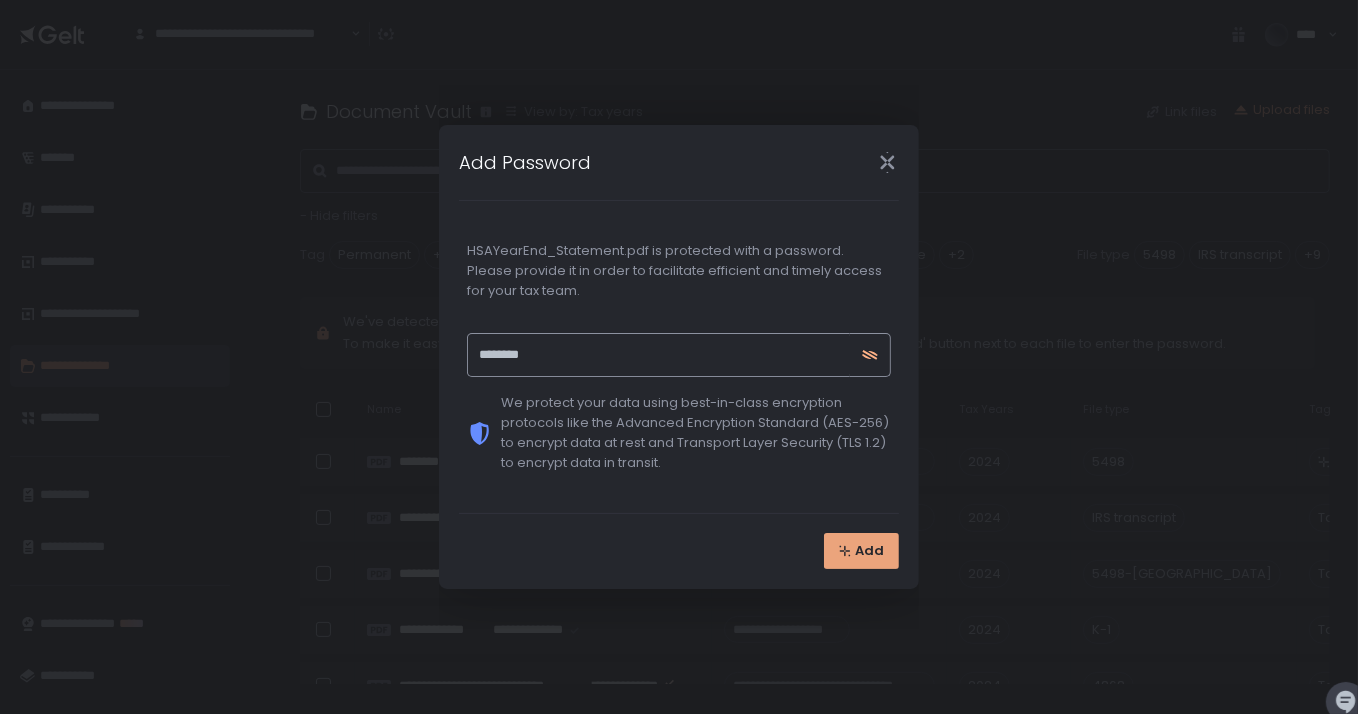 type on "********" 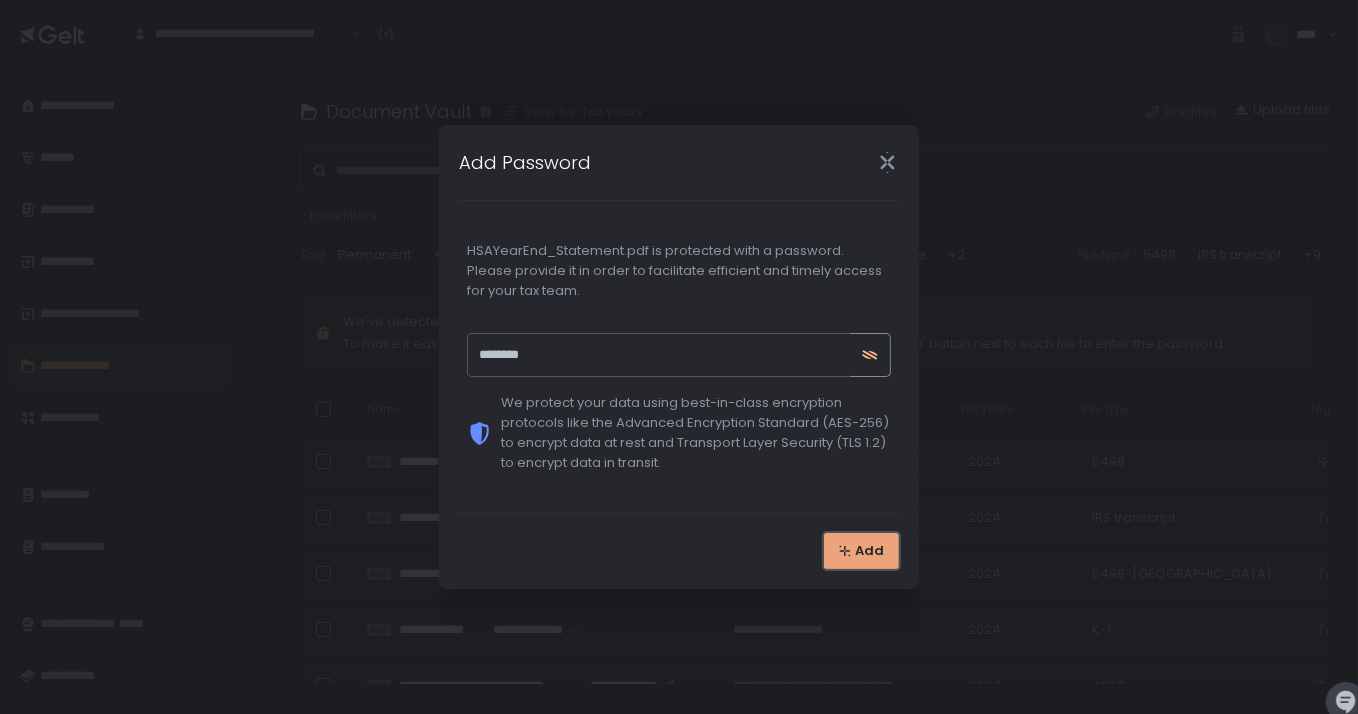 click on "Add" at bounding box center [869, 551] 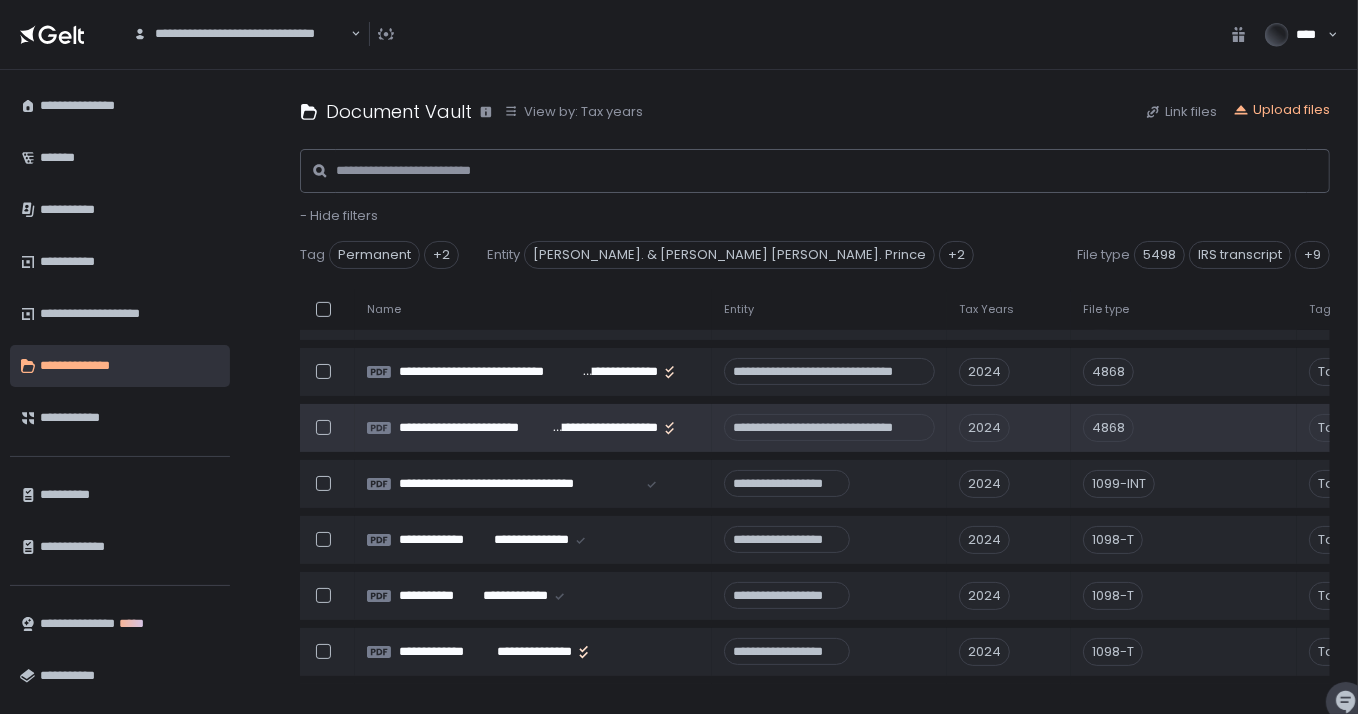 scroll, scrollTop: 88, scrollLeft: 0, axis: vertical 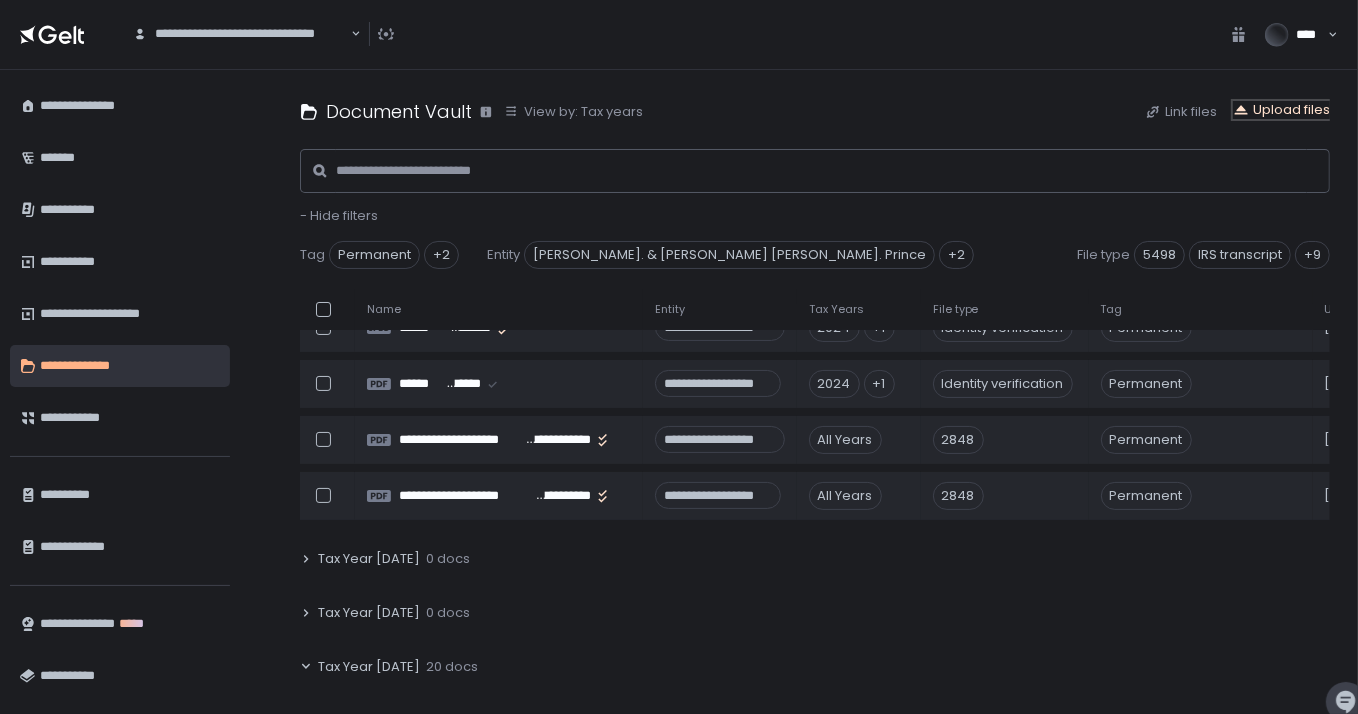 click on "Upload files" 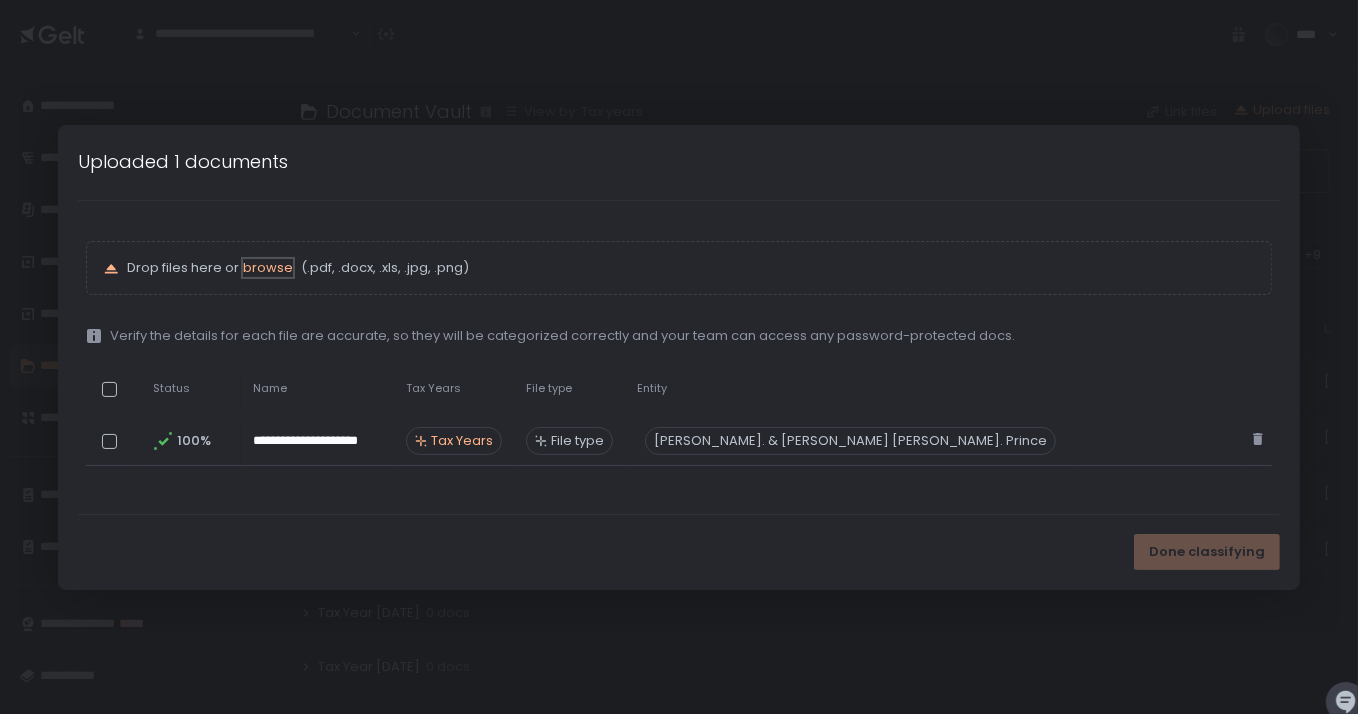 scroll, scrollTop: 142, scrollLeft: 0, axis: vertical 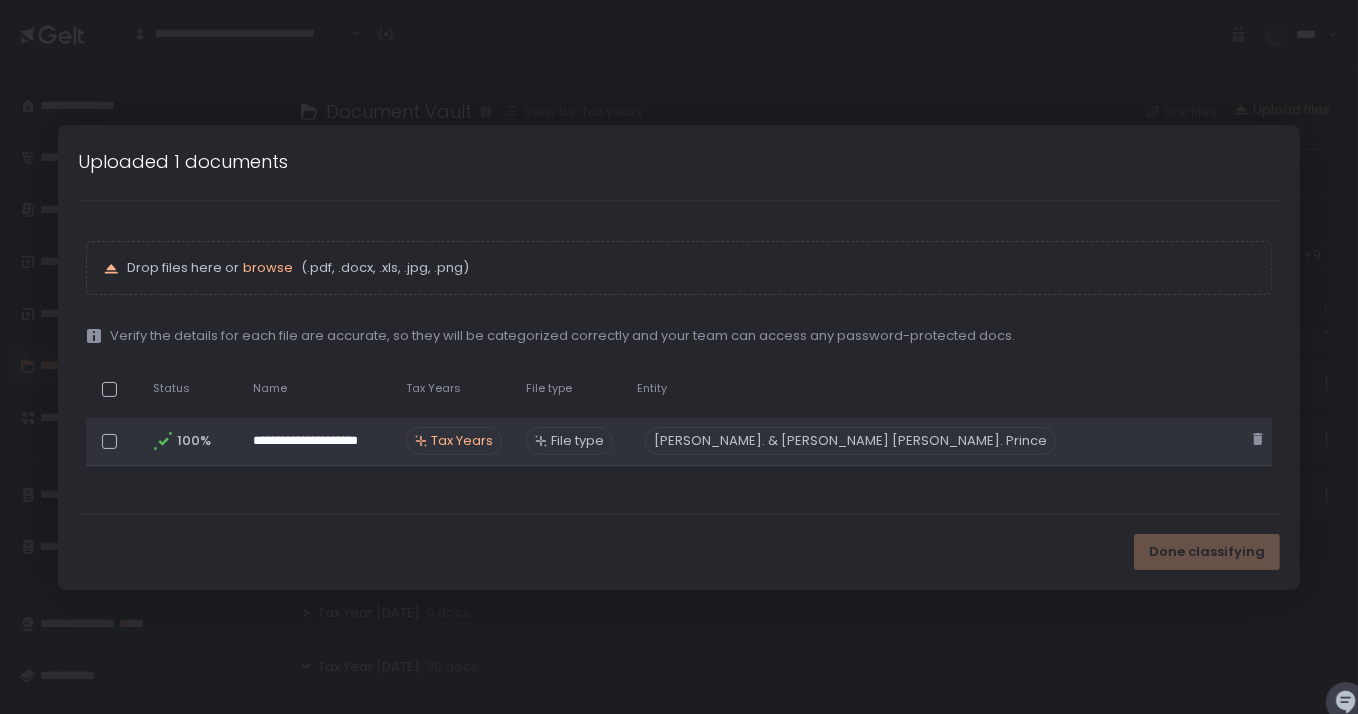 click on "Tax Years" at bounding box center [462, 441] 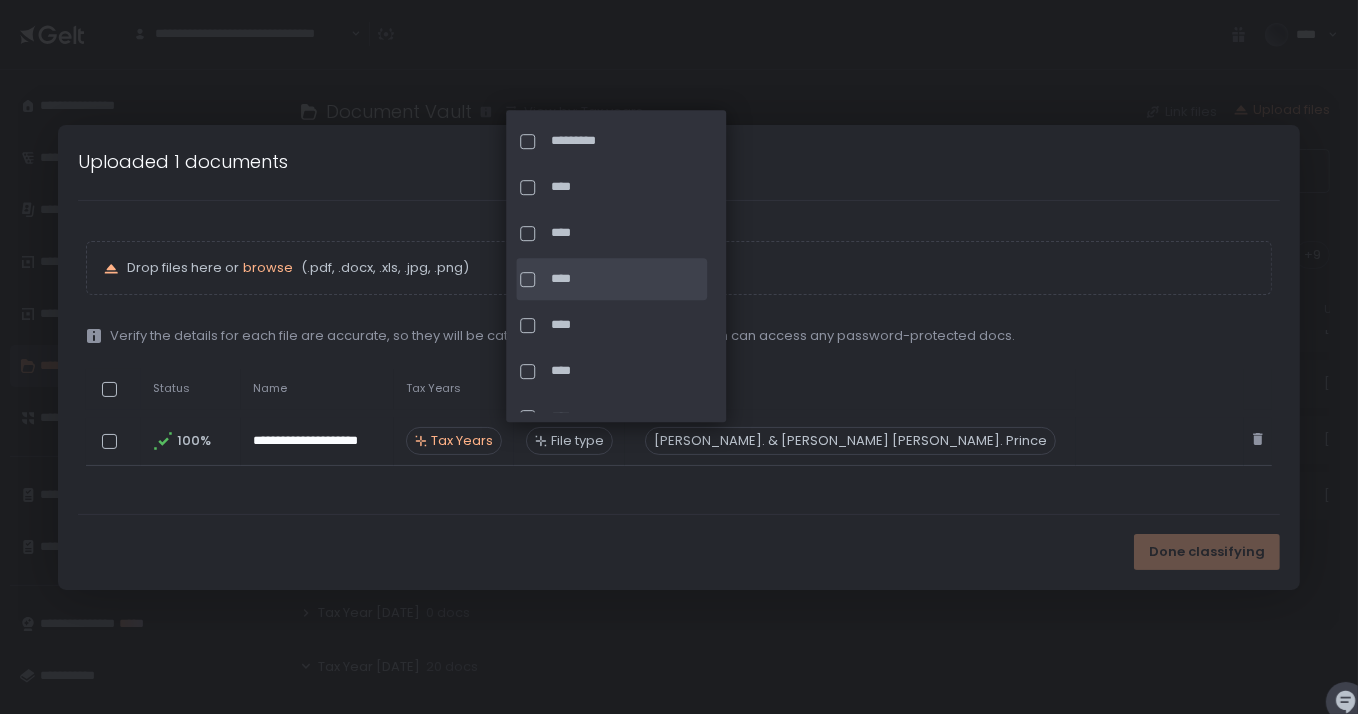 click at bounding box center (527, 279) 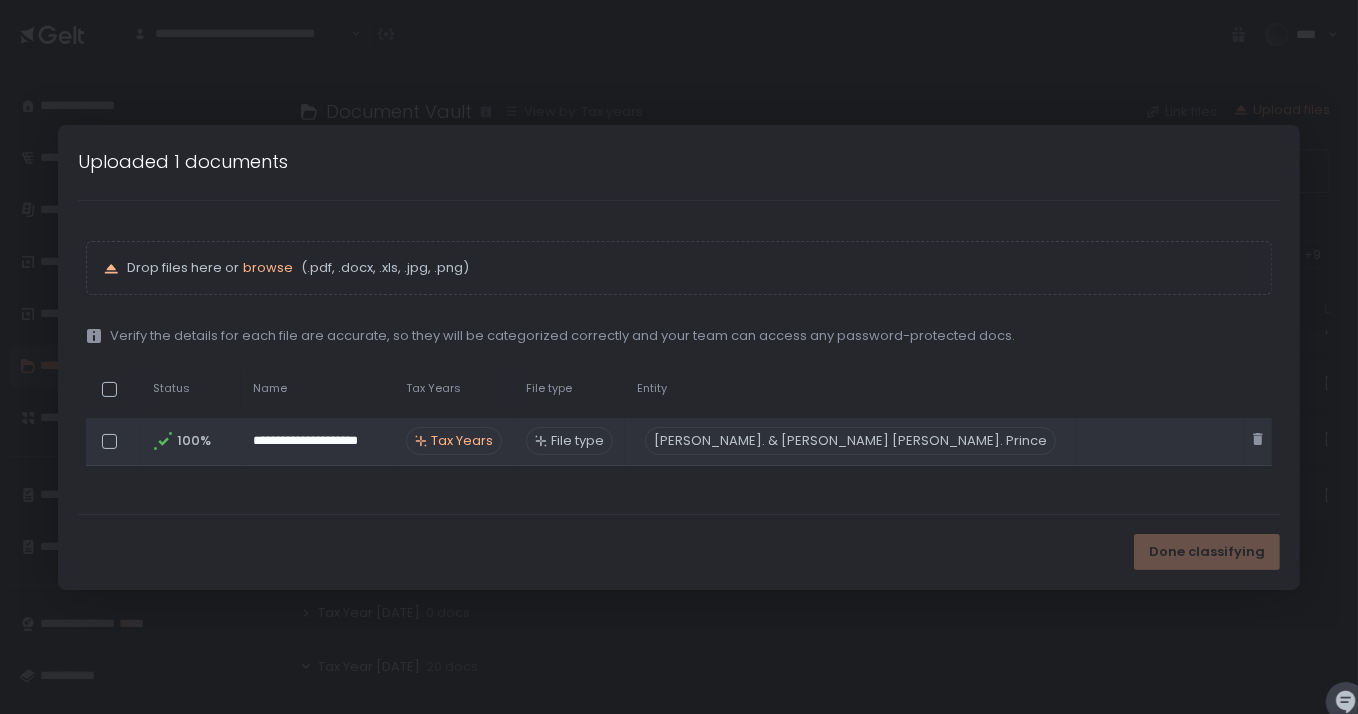 click on "File type" at bounding box center (577, 441) 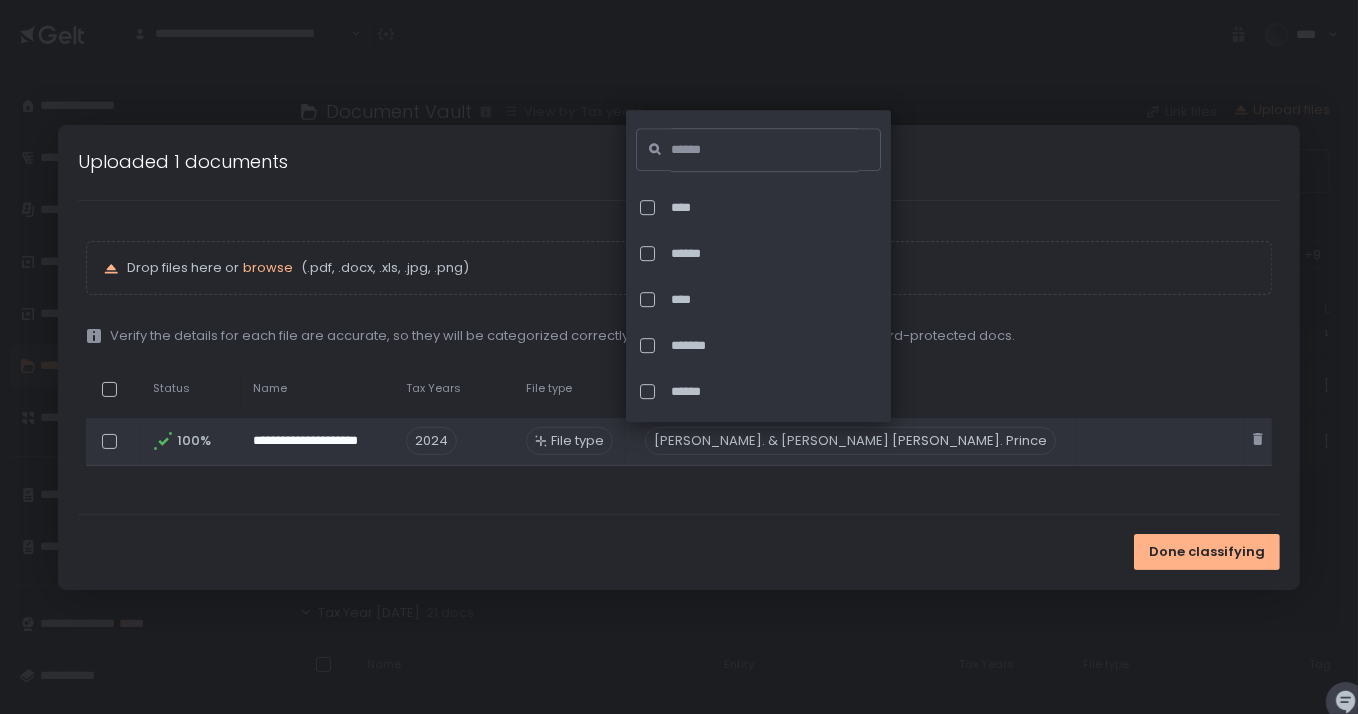 scroll, scrollTop: 88, scrollLeft: 0, axis: vertical 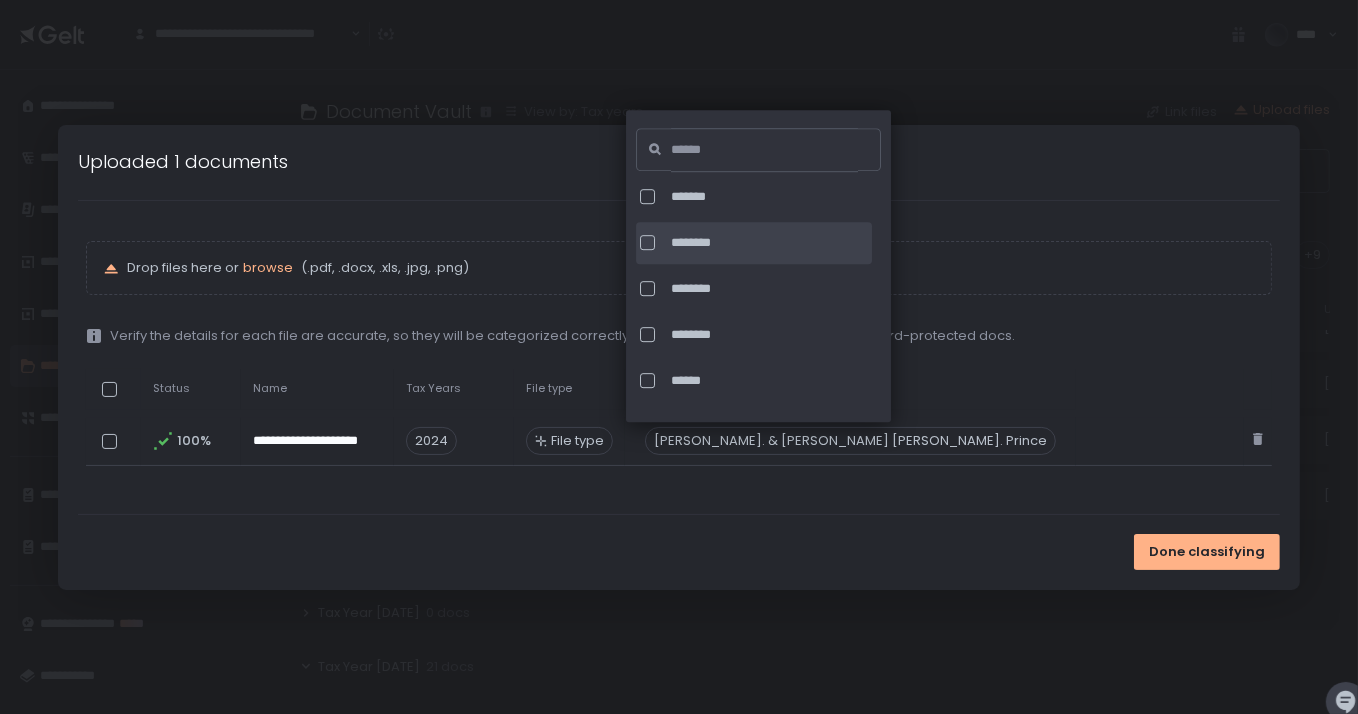 click at bounding box center (647, 243) 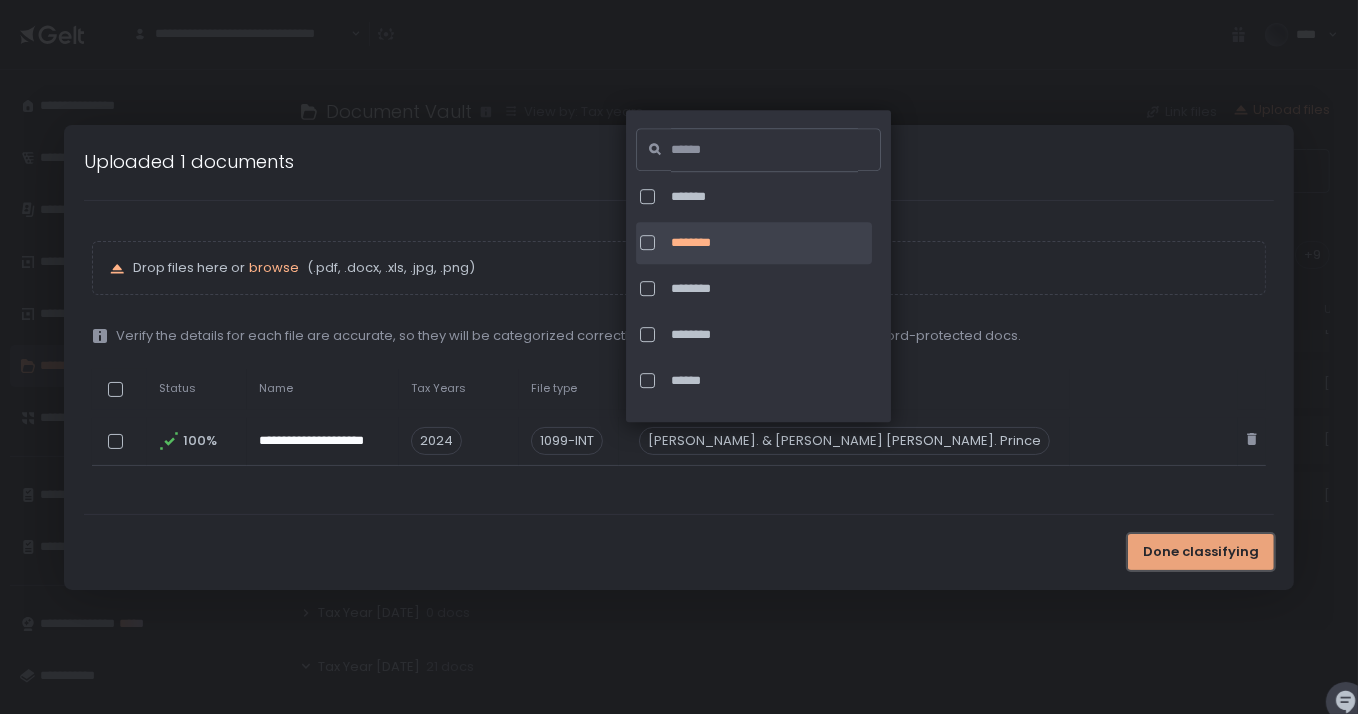 click on "Done classifying" at bounding box center [1201, 552] 